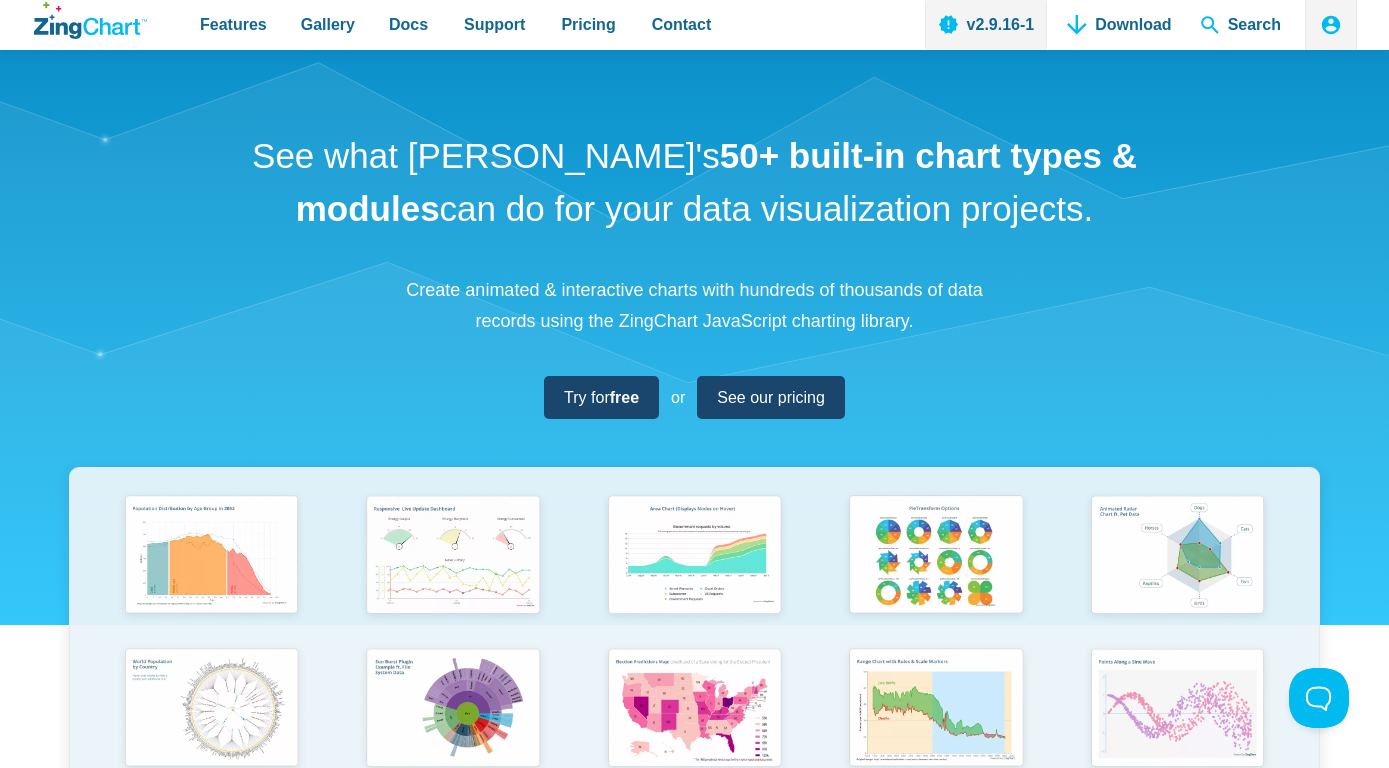scroll, scrollTop: 0, scrollLeft: 0, axis: both 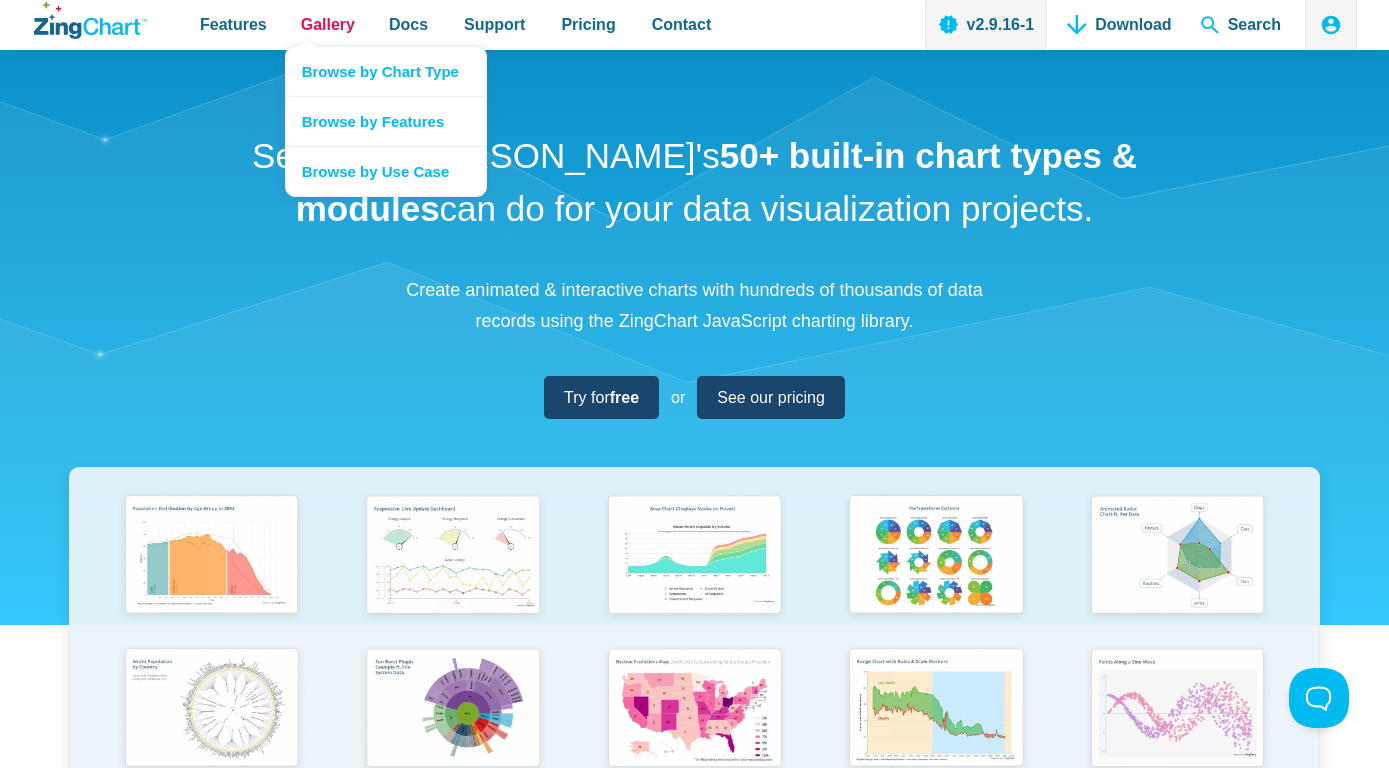 click on "Gallery" at bounding box center (328, 24) 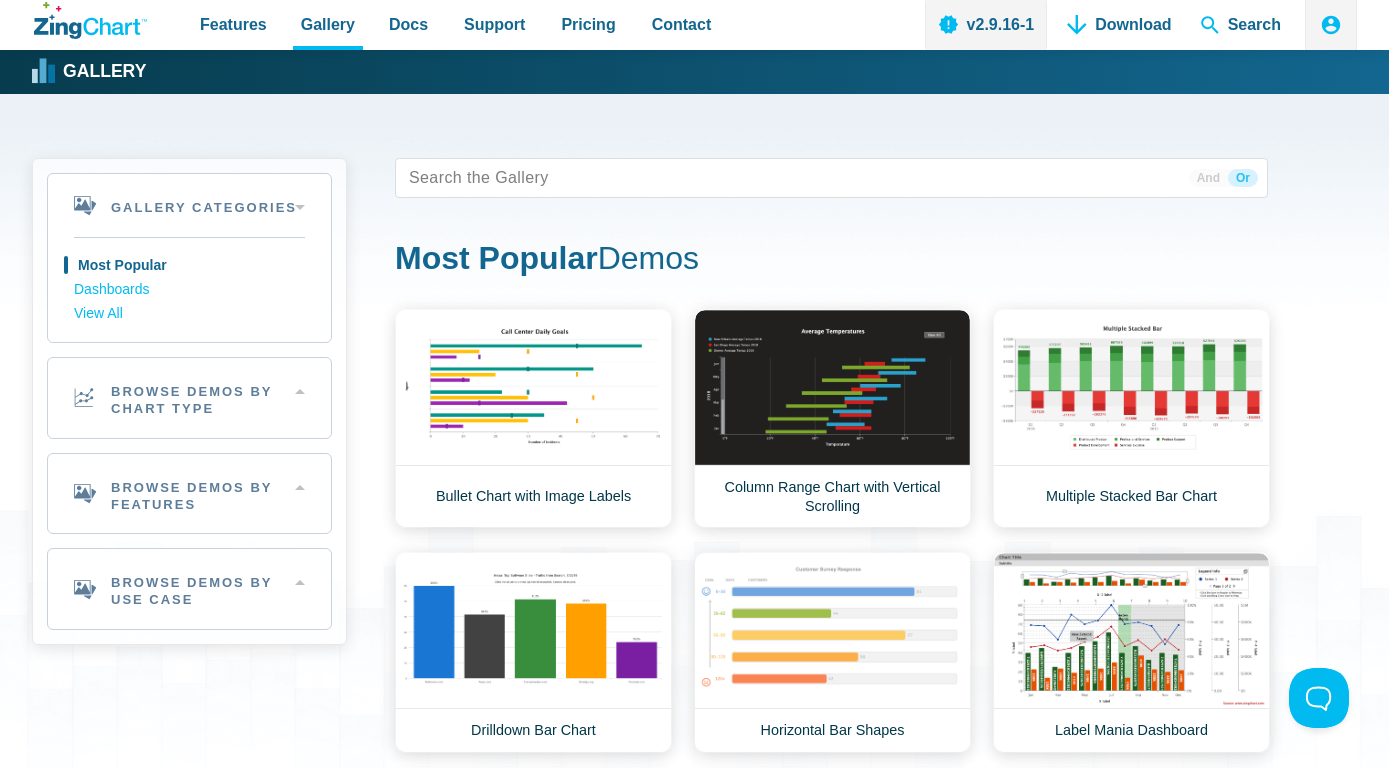 scroll, scrollTop: 0, scrollLeft: 0, axis: both 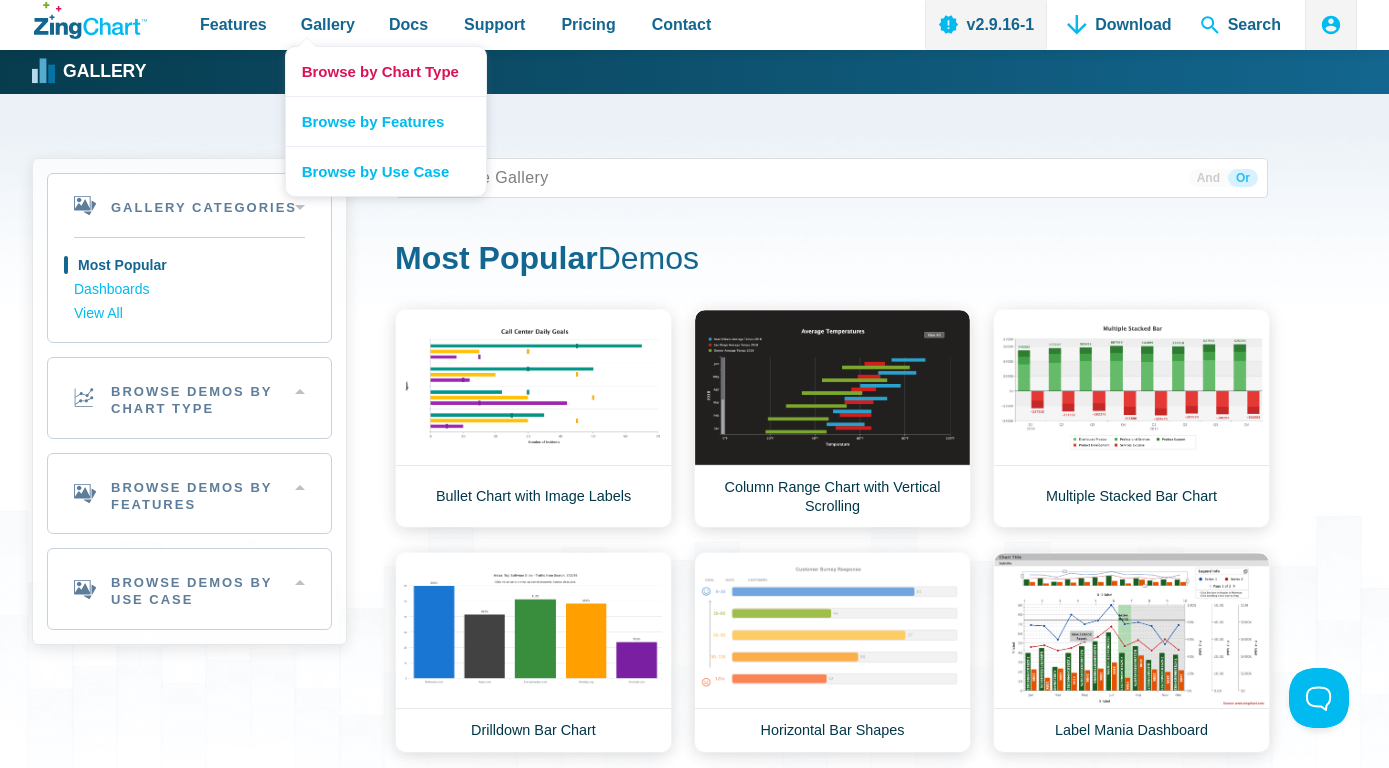 click on "Browse by Chart Type" at bounding box center [386, 71] 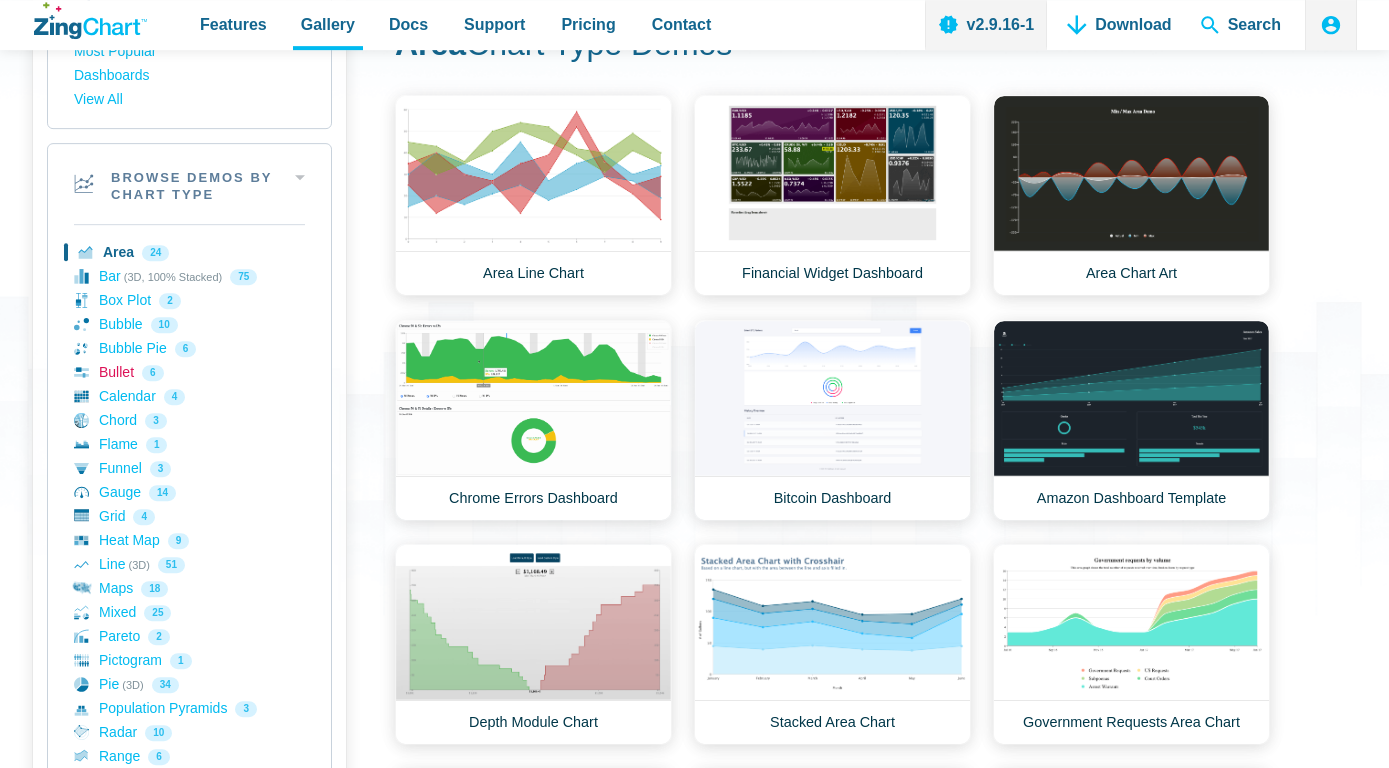 scroll, scrollTop: 216, scrollLeft: 0, axis: vertical 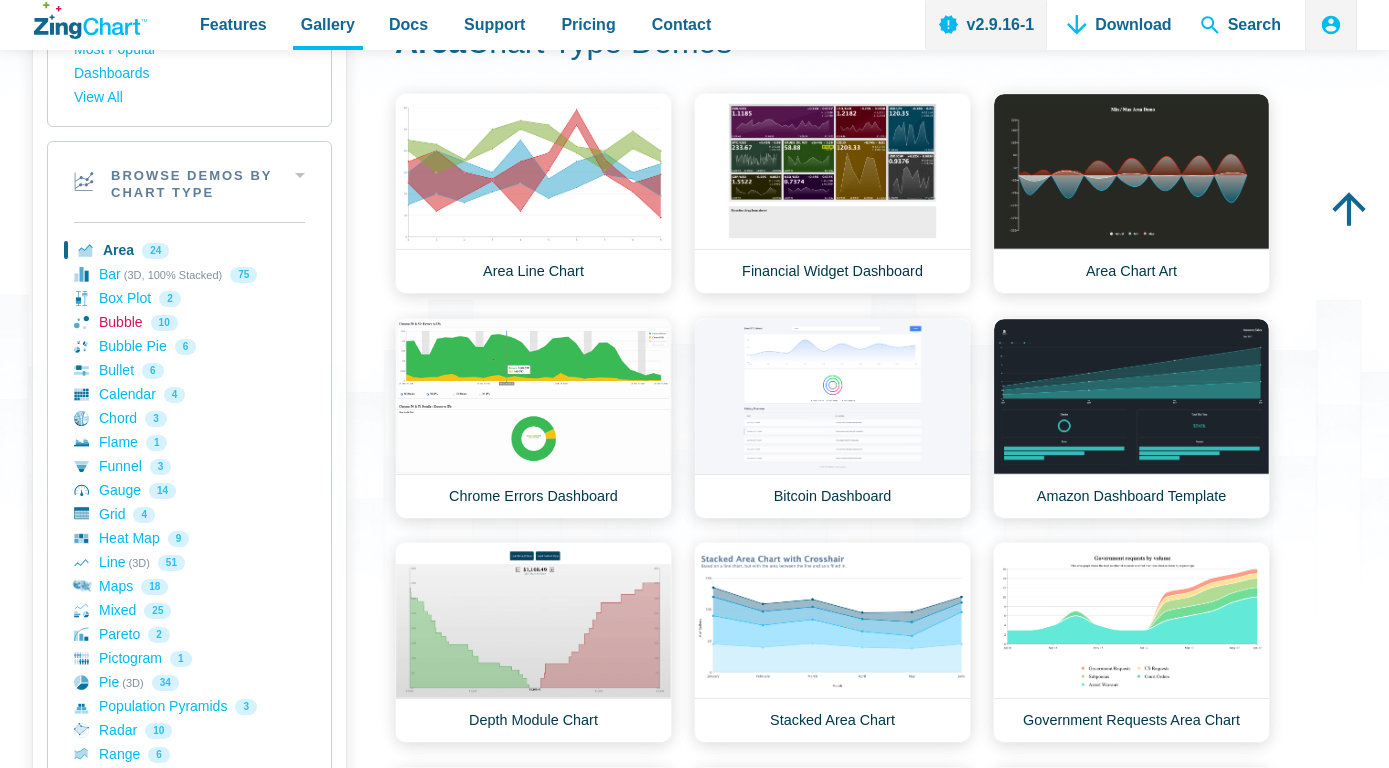 click on "Bubble
10" at bounding box center (189, 323) 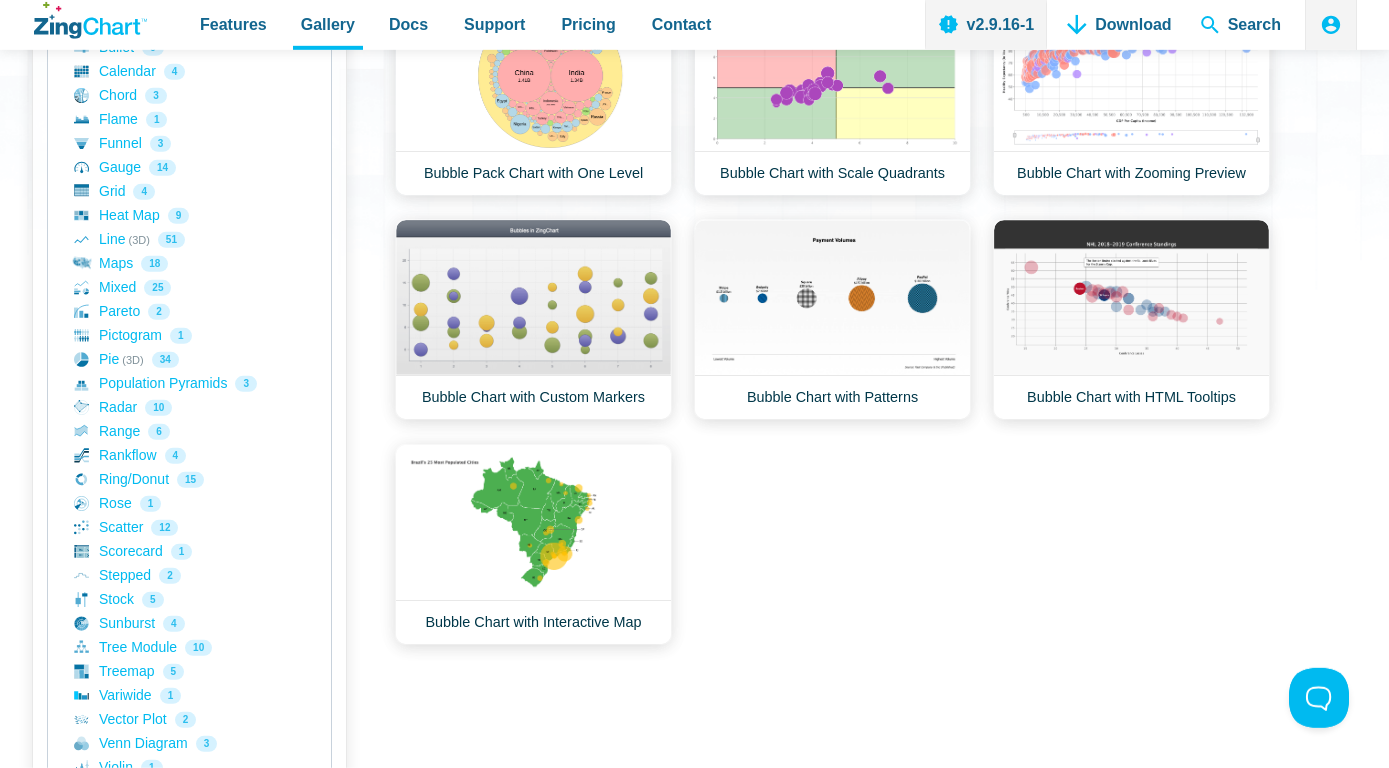 scroll, scrollTop: 540, scrollLeft: 0, axis: vertical 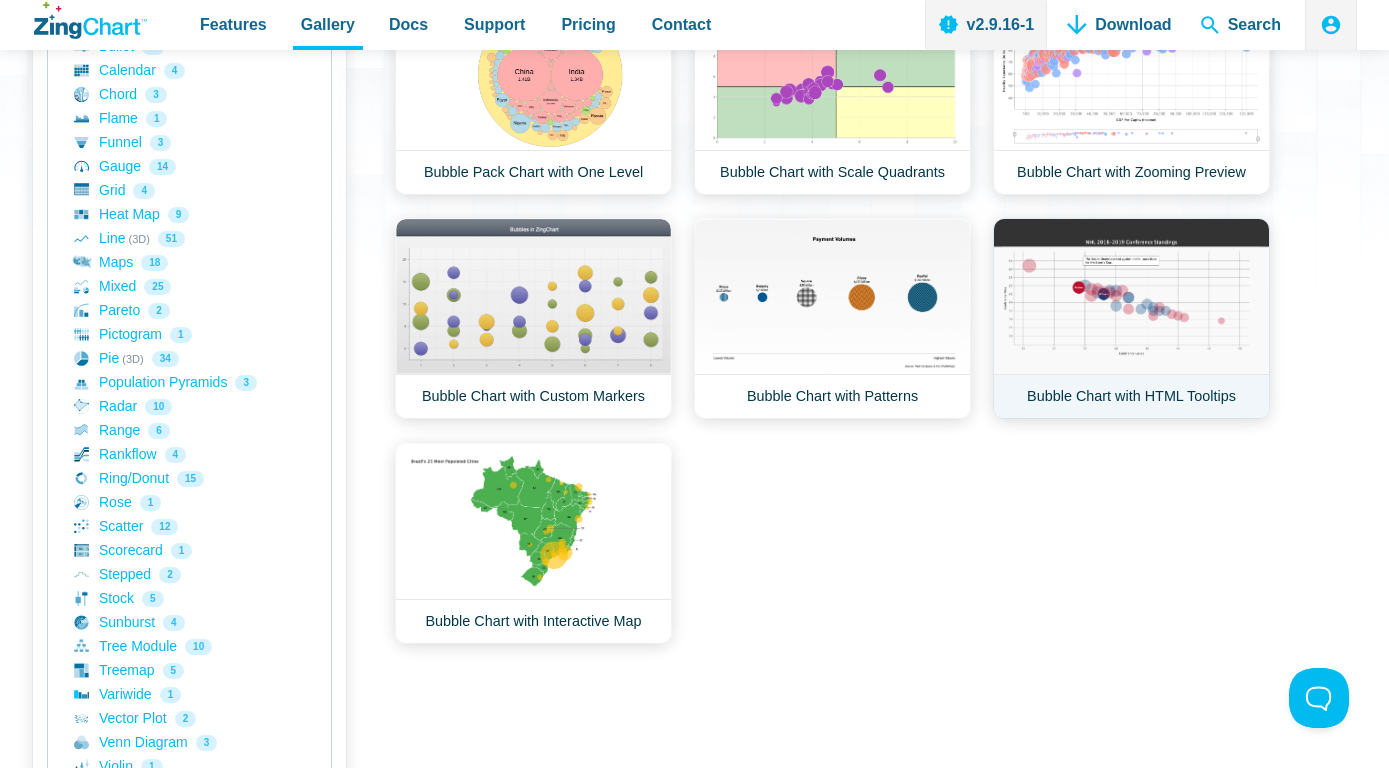 click on "Bubble Chart with HTML Tooltips" at bounding box center [1131, 318] 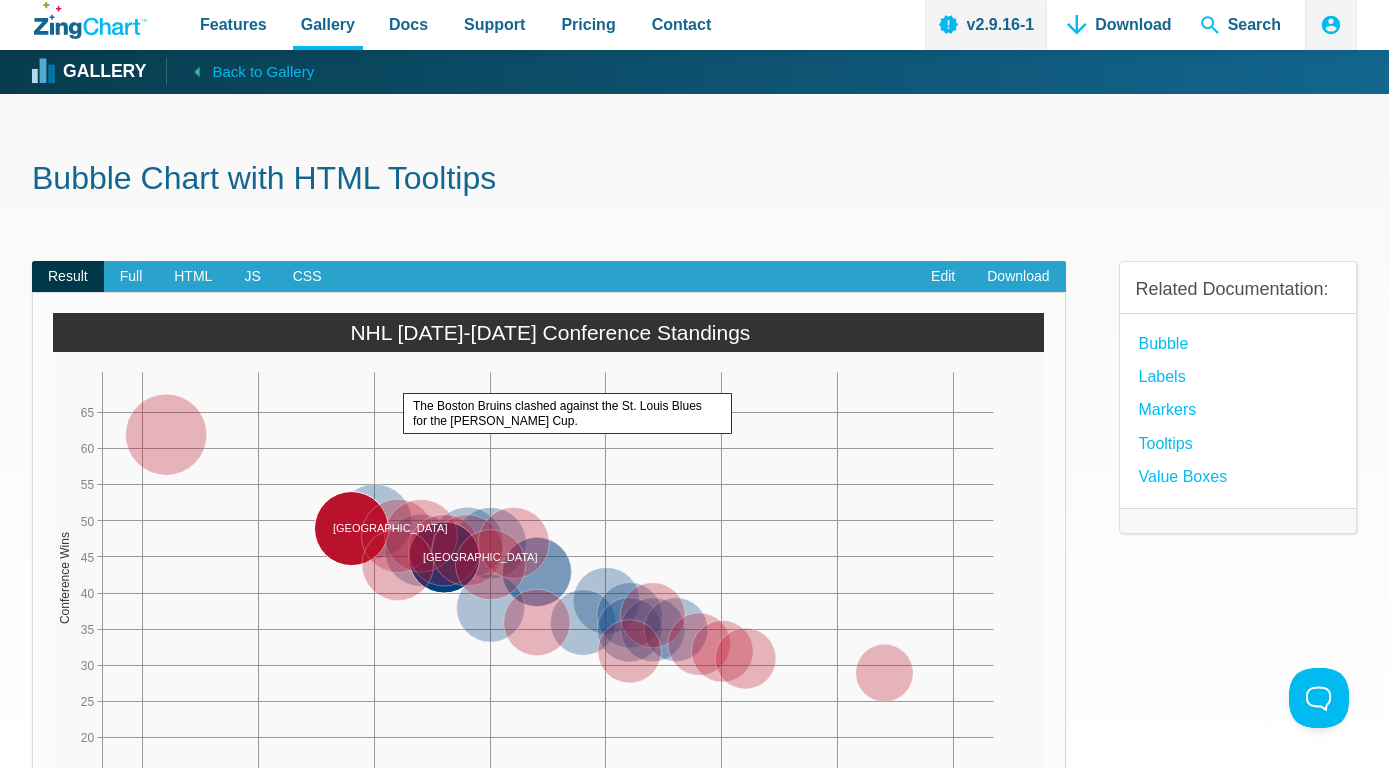scroll, scrollTop: 0, scrollLeft: 0, axis: both 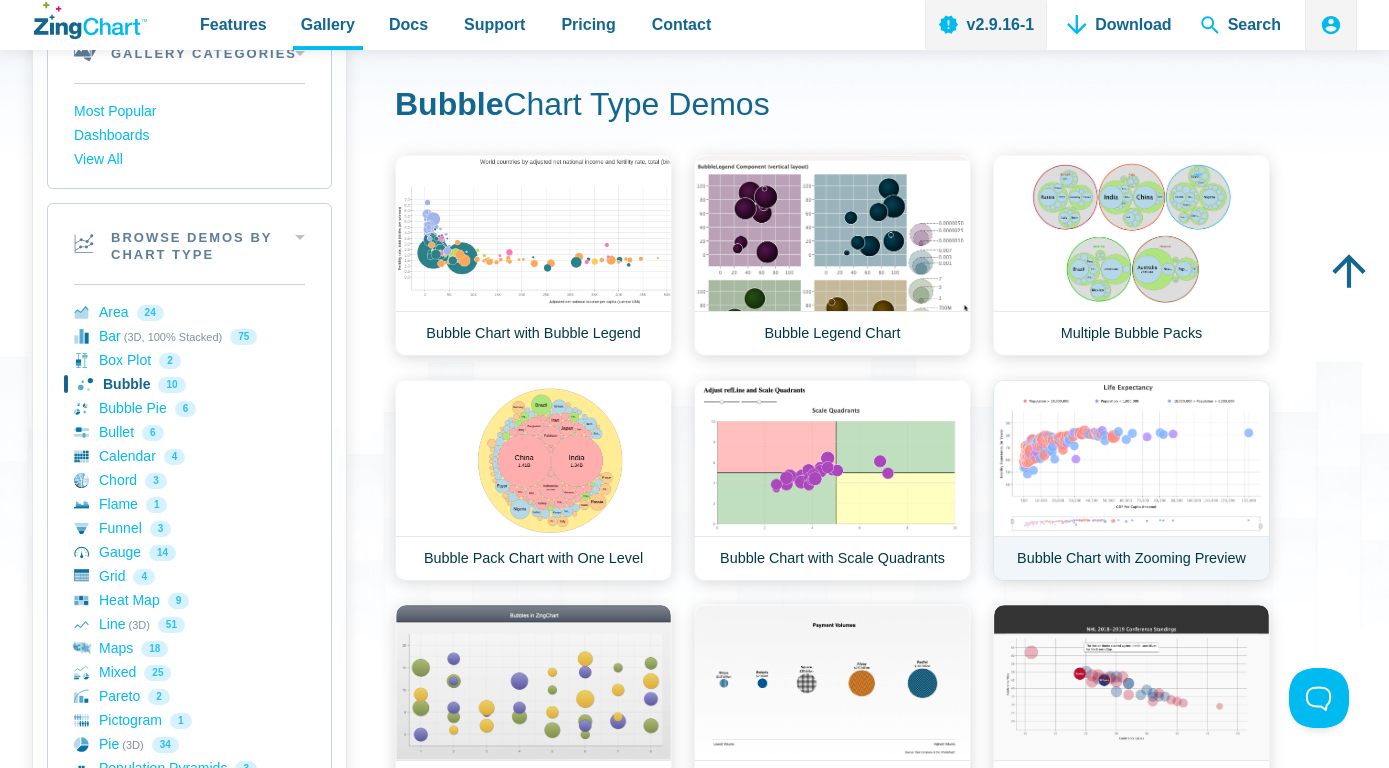 click on "Bubble Chart with Zooming Preview" at bounding box center [1131, 480] 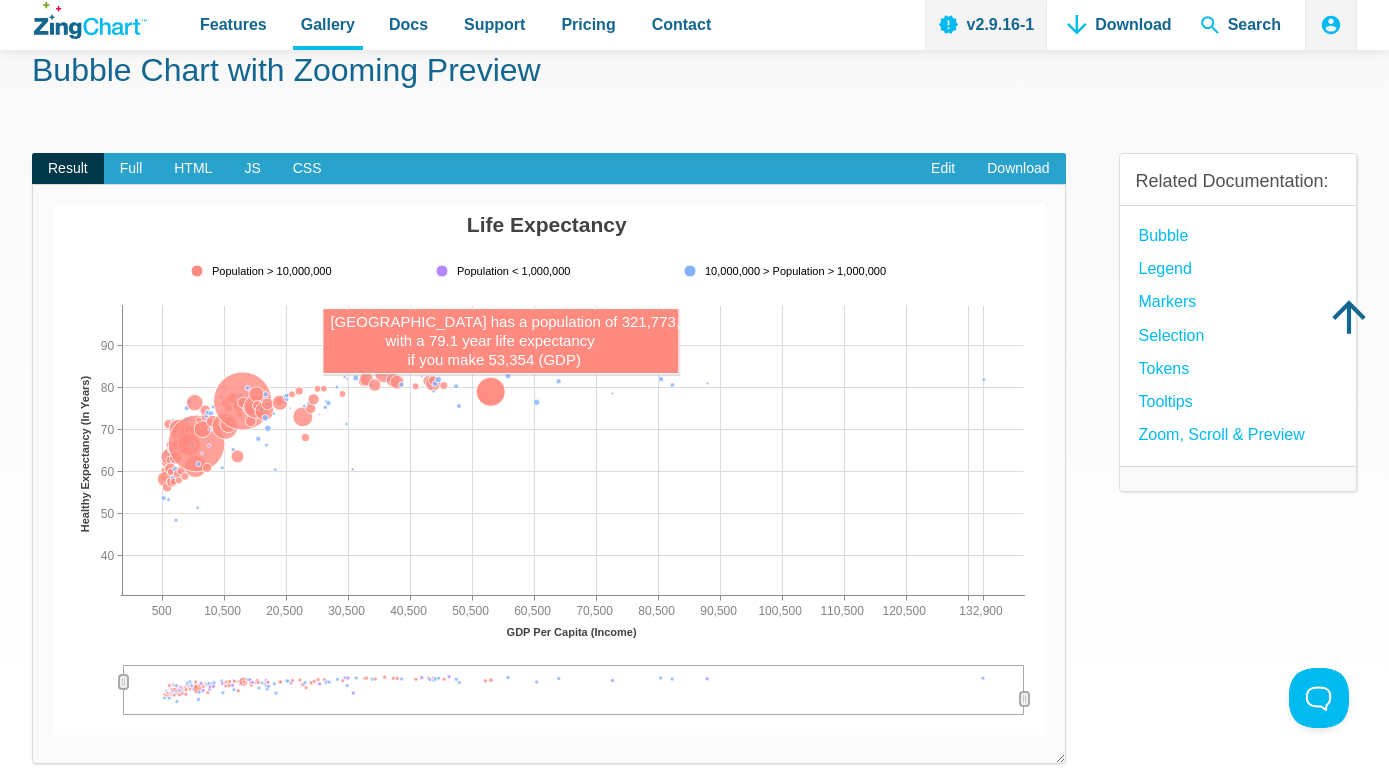 scroll, scrollTop: 0, scrollLeft: 0, axis: both 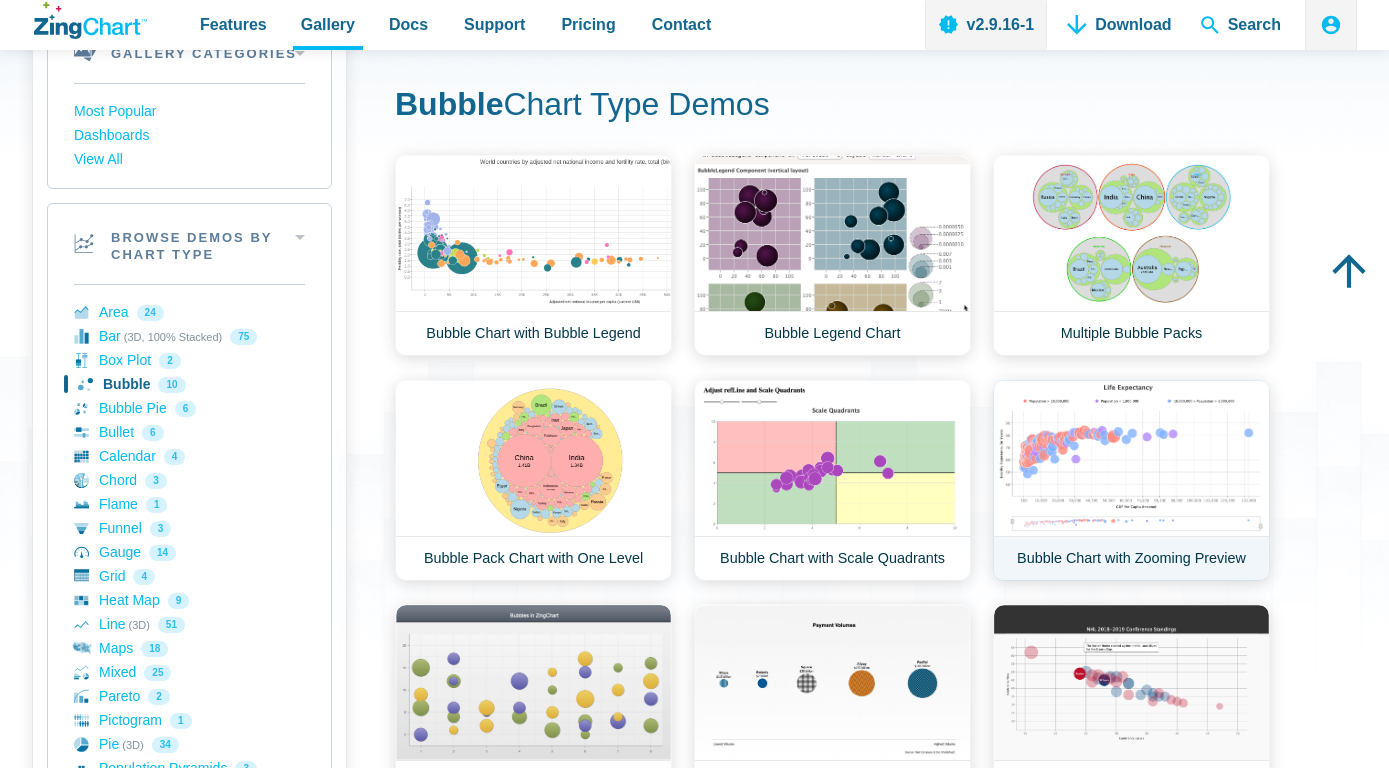 click on "Bubble Chart with Zooming Preview" at bounding box center (1131, 480) 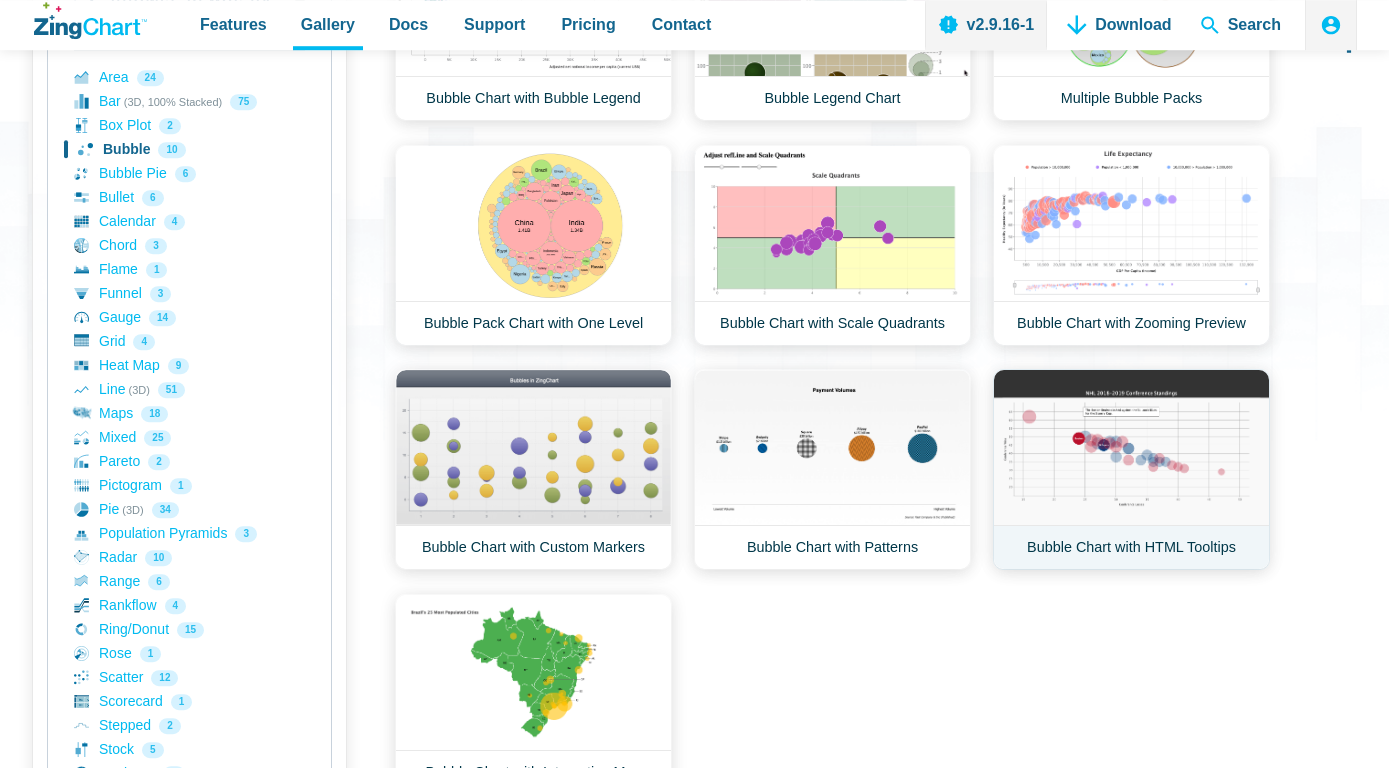 scroll, scrollTop: 478, scrollLeft: 0, axis: vertical 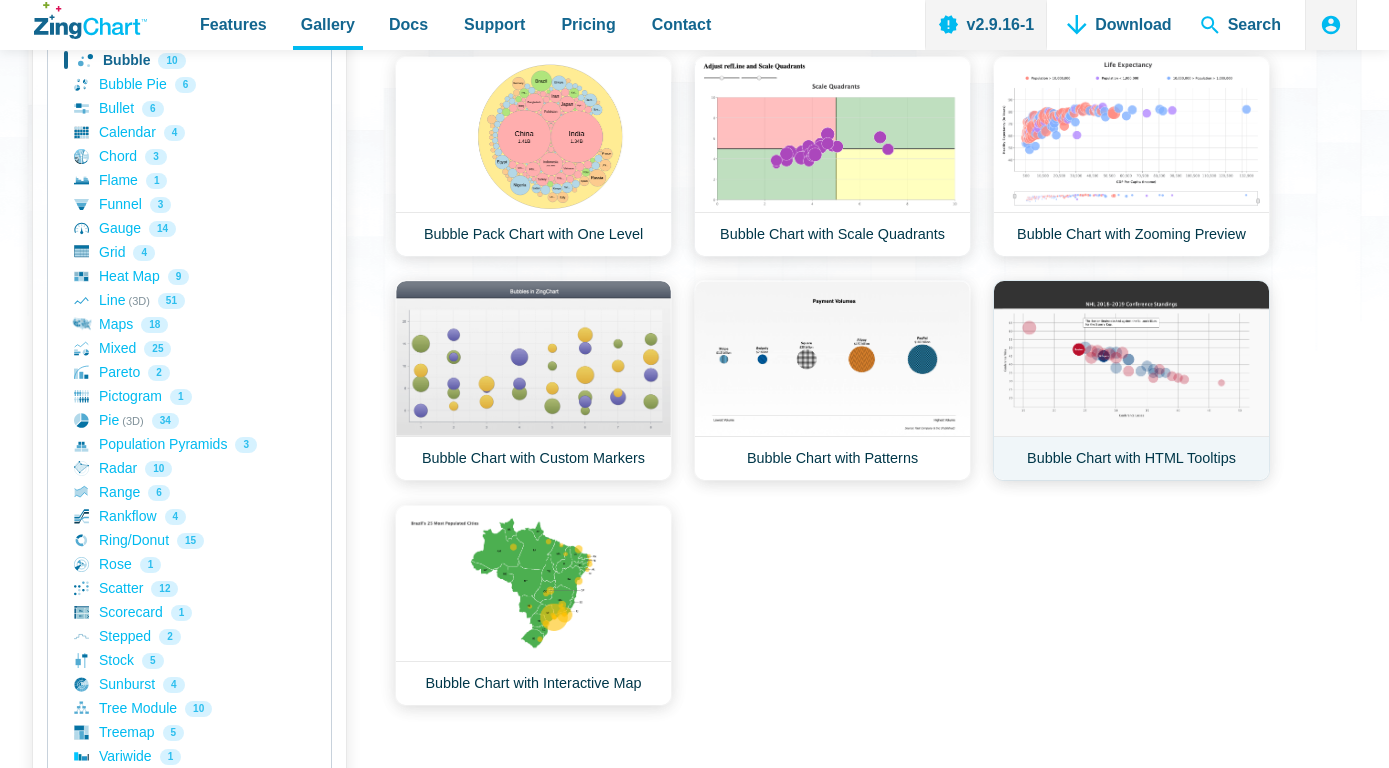 click on "Bubble Chart with HTML Tooltips" at bounding box center [1131, 380] 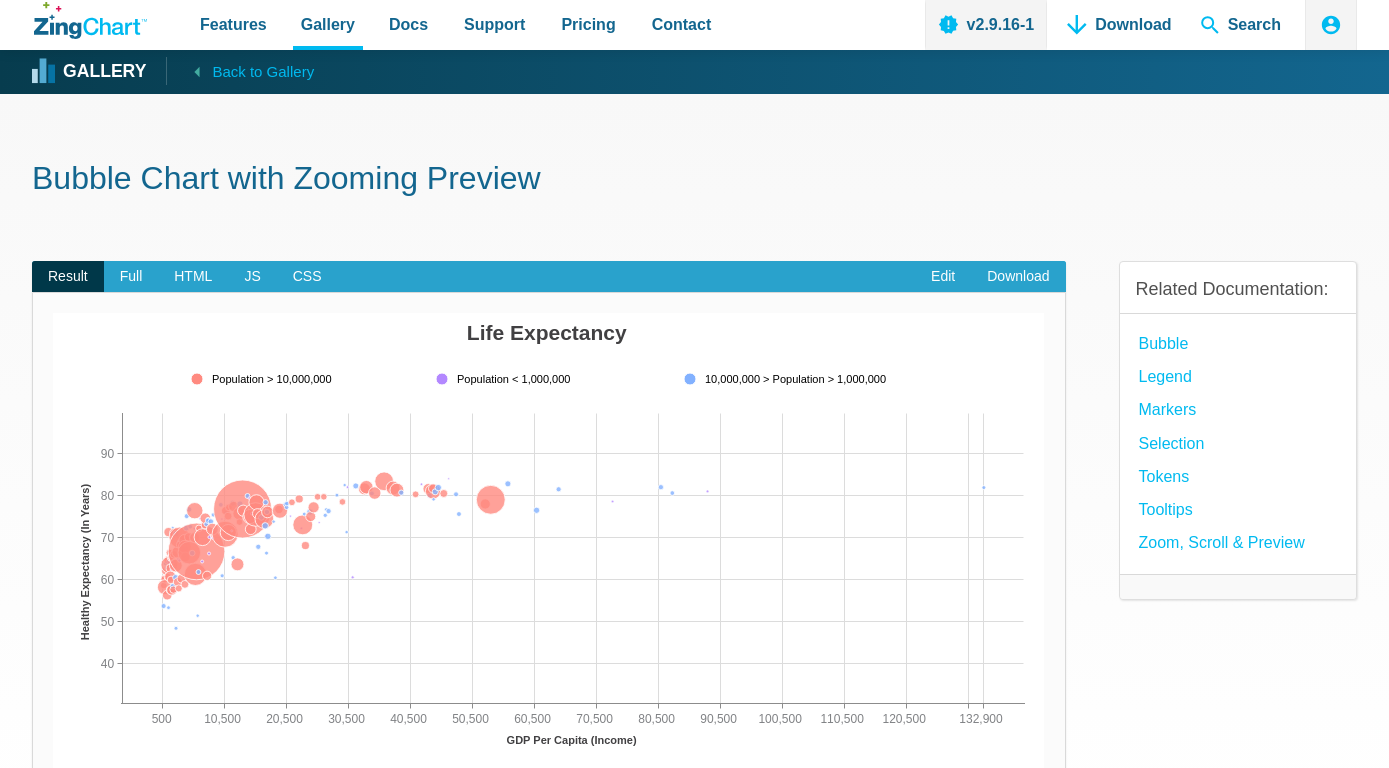 scroll, scrollTop: 0, scrollLeft: 0, axis: both 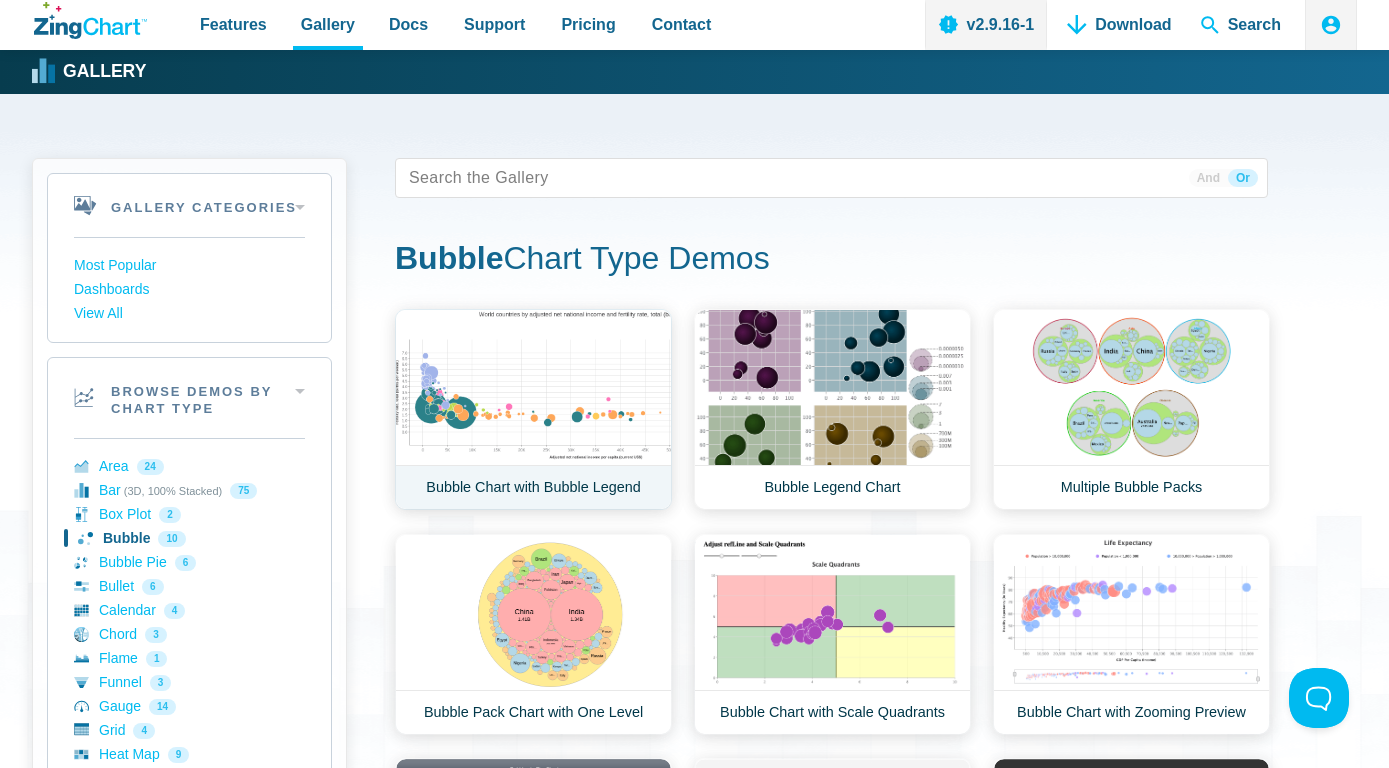 click on "Bubble Chart with Bubble Legend" at bounding box center [533, 409] 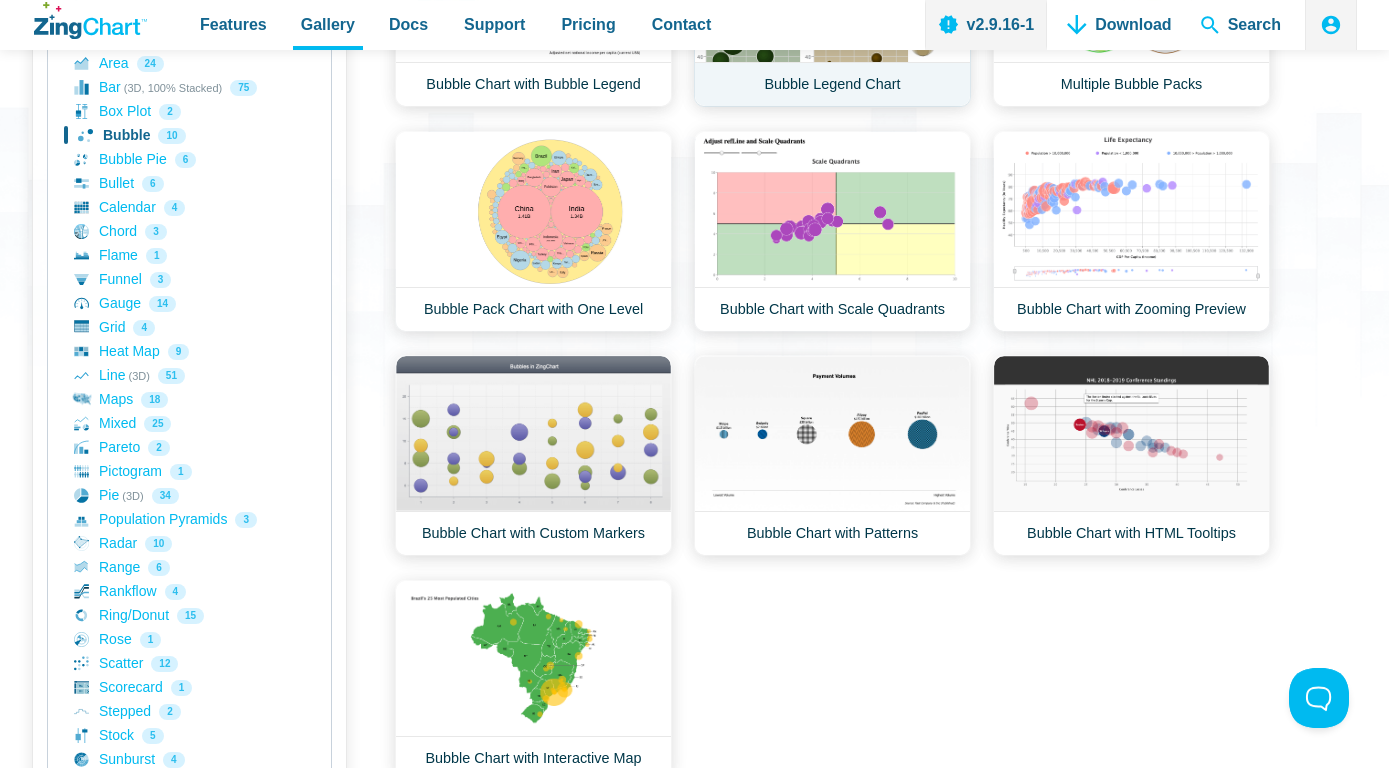 scroll, scrollTop: 432, scrollLeft: 0, axis: vertical 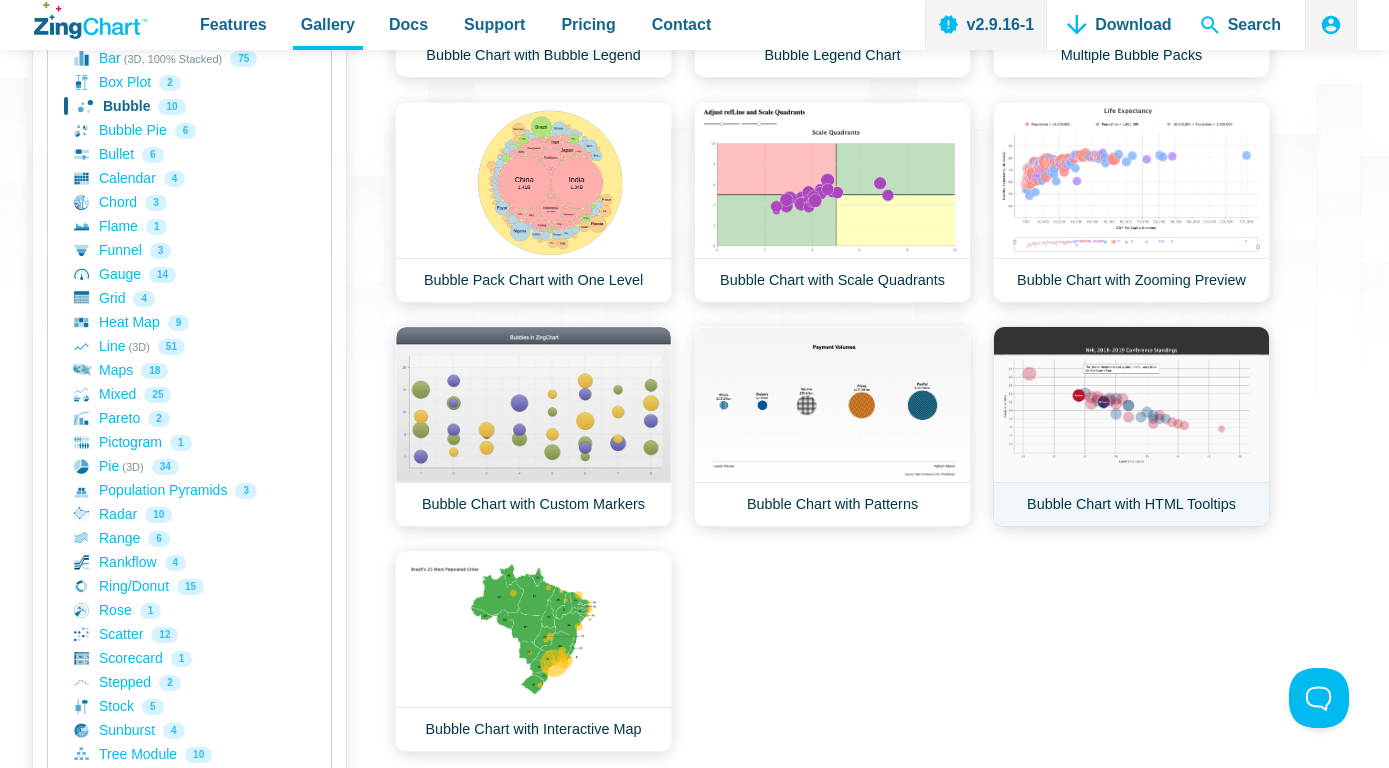 click on "Bubble Chart with HTML Tooltips" at bounding box center (1131, 426) 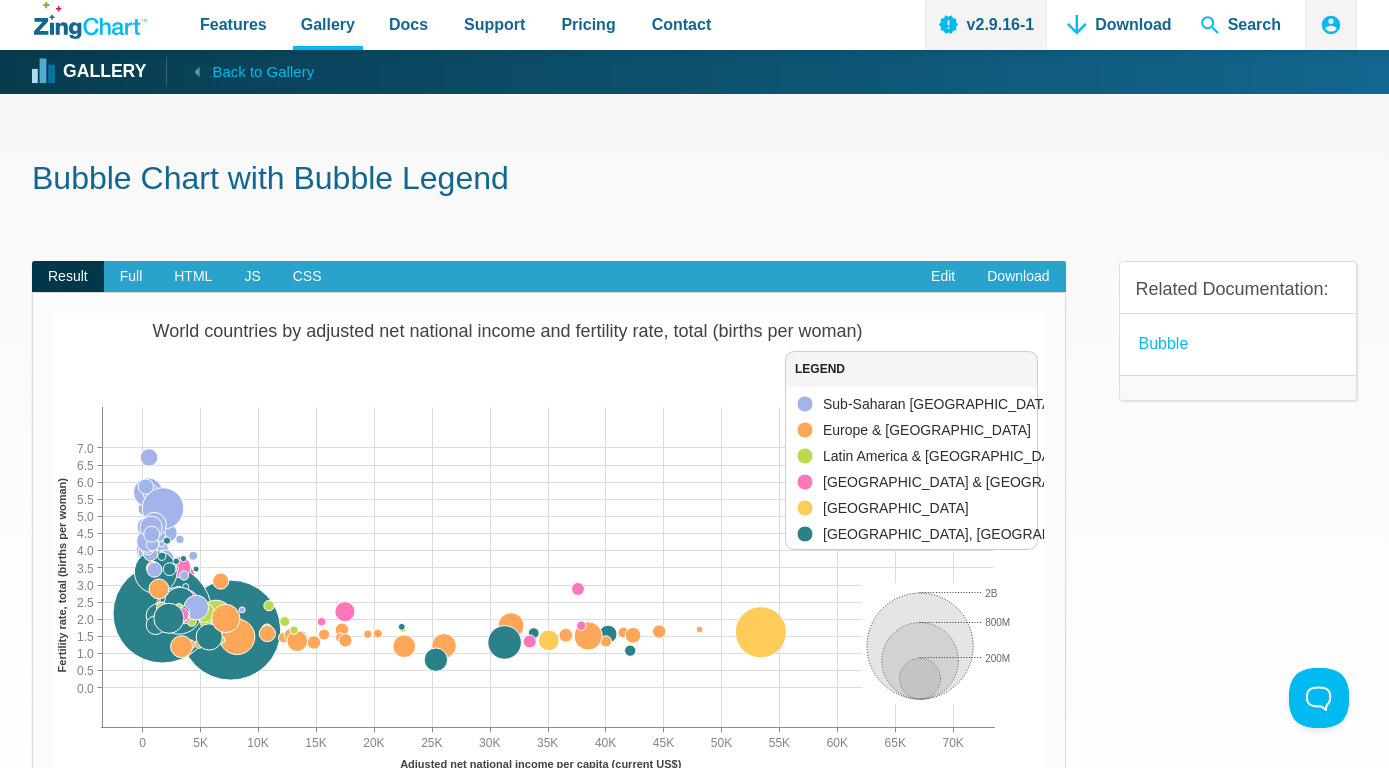 scroll, scrollTop: 0, scrollLeft: 0, axis: both 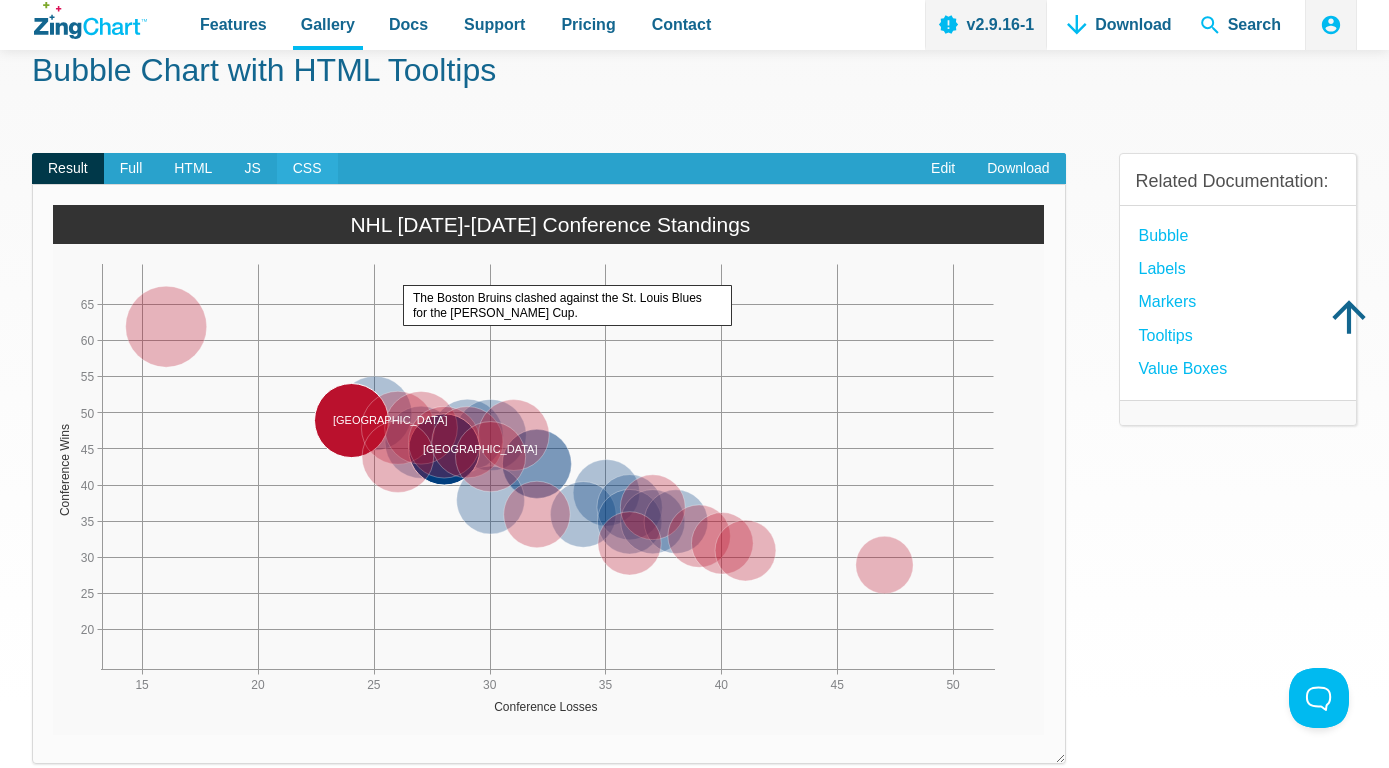 click on "CSS" at bounding box center [307, 169] 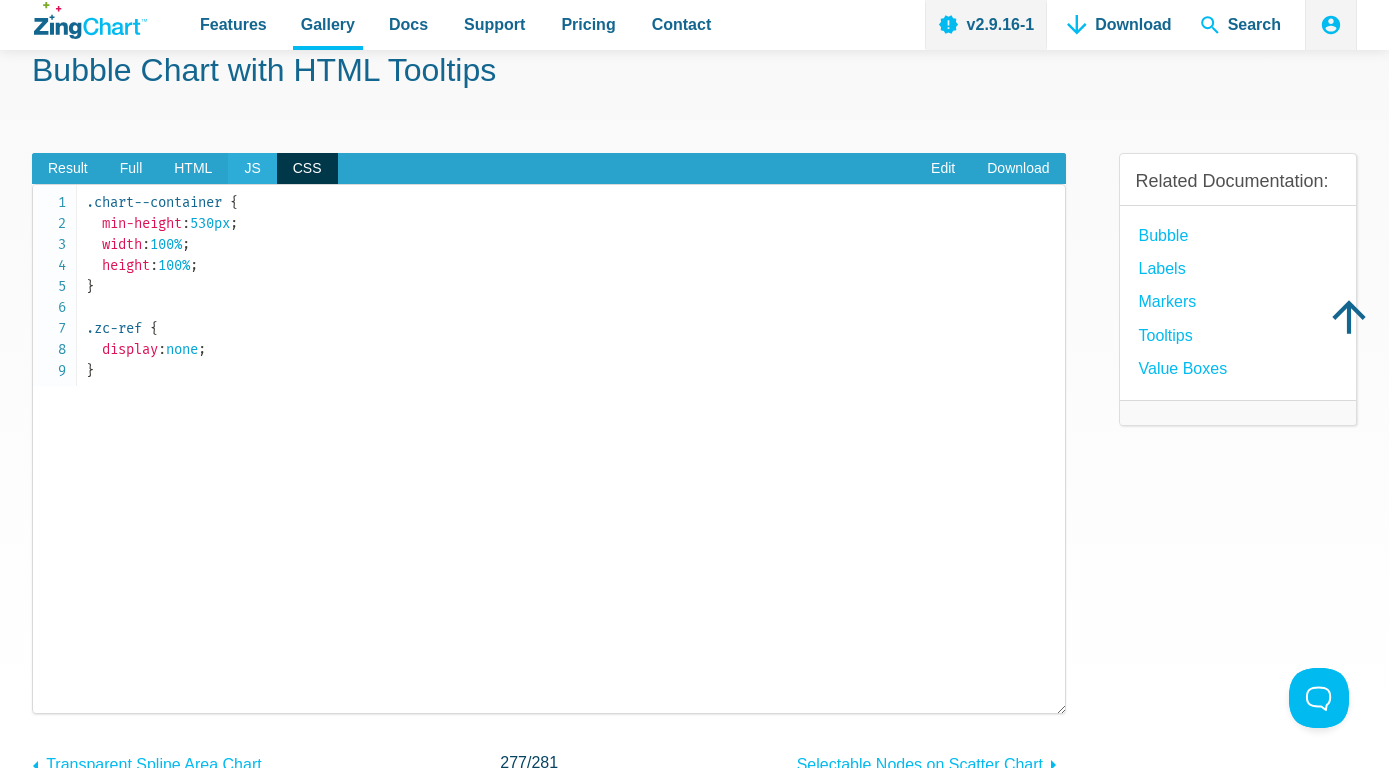 click on "JS" at bounding box center (252, 169) 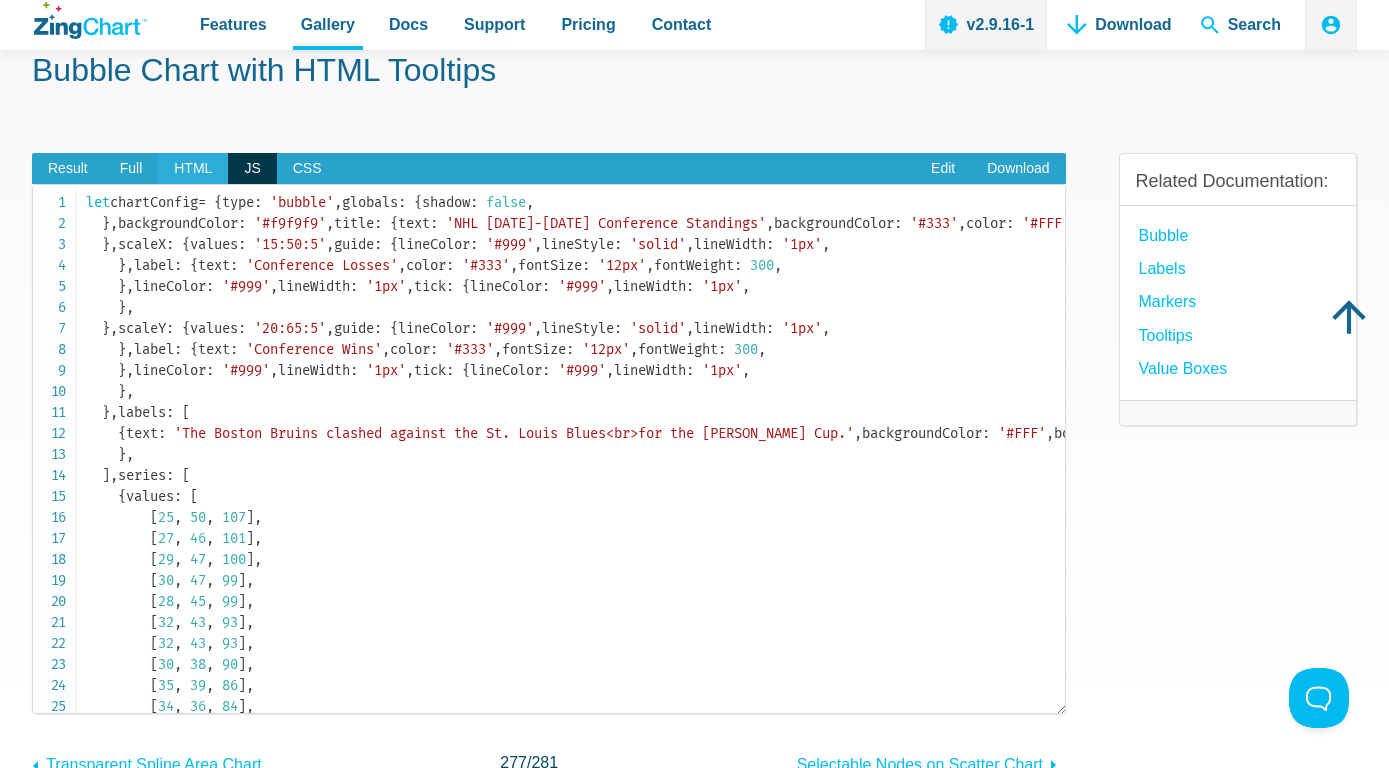 click on "HTML" at bounding box center (193, 169) 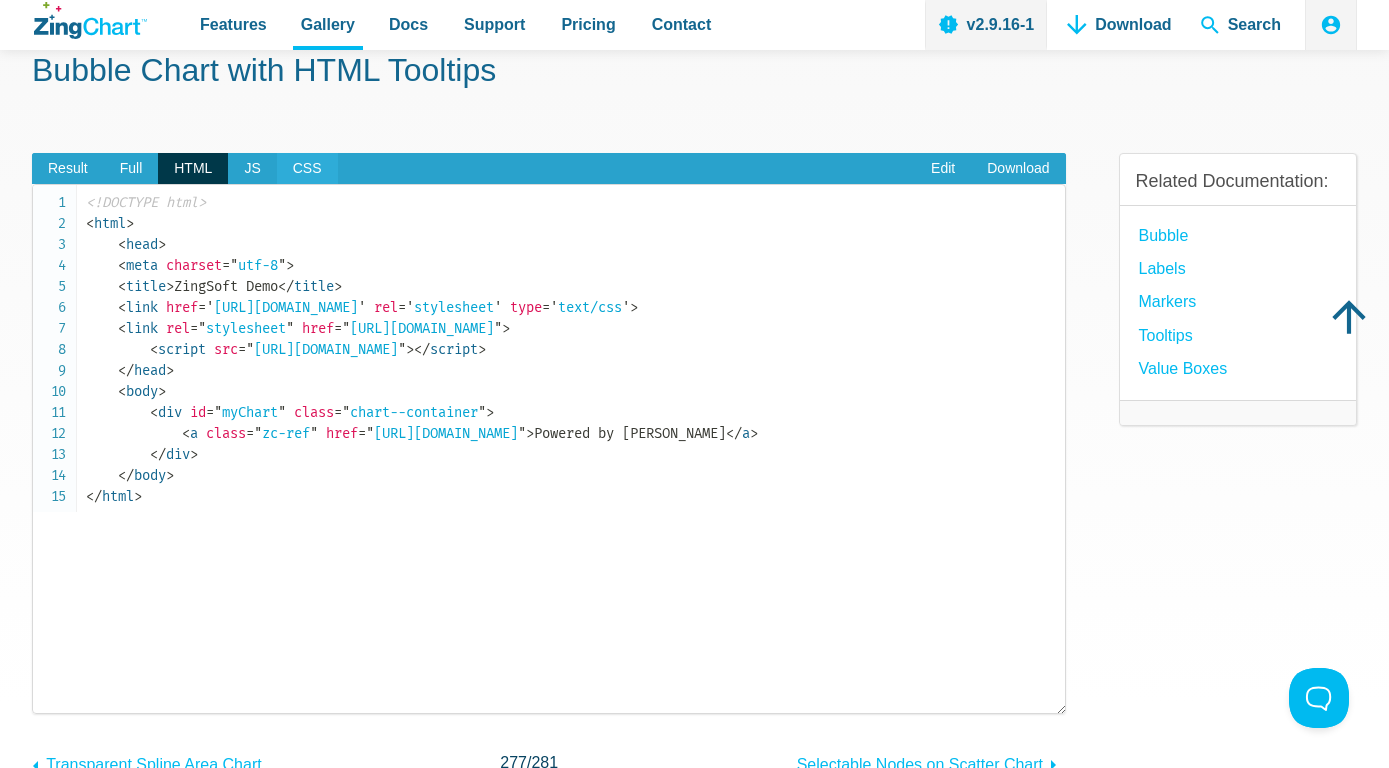 click on "CSS" at bounding box center [307, 169] 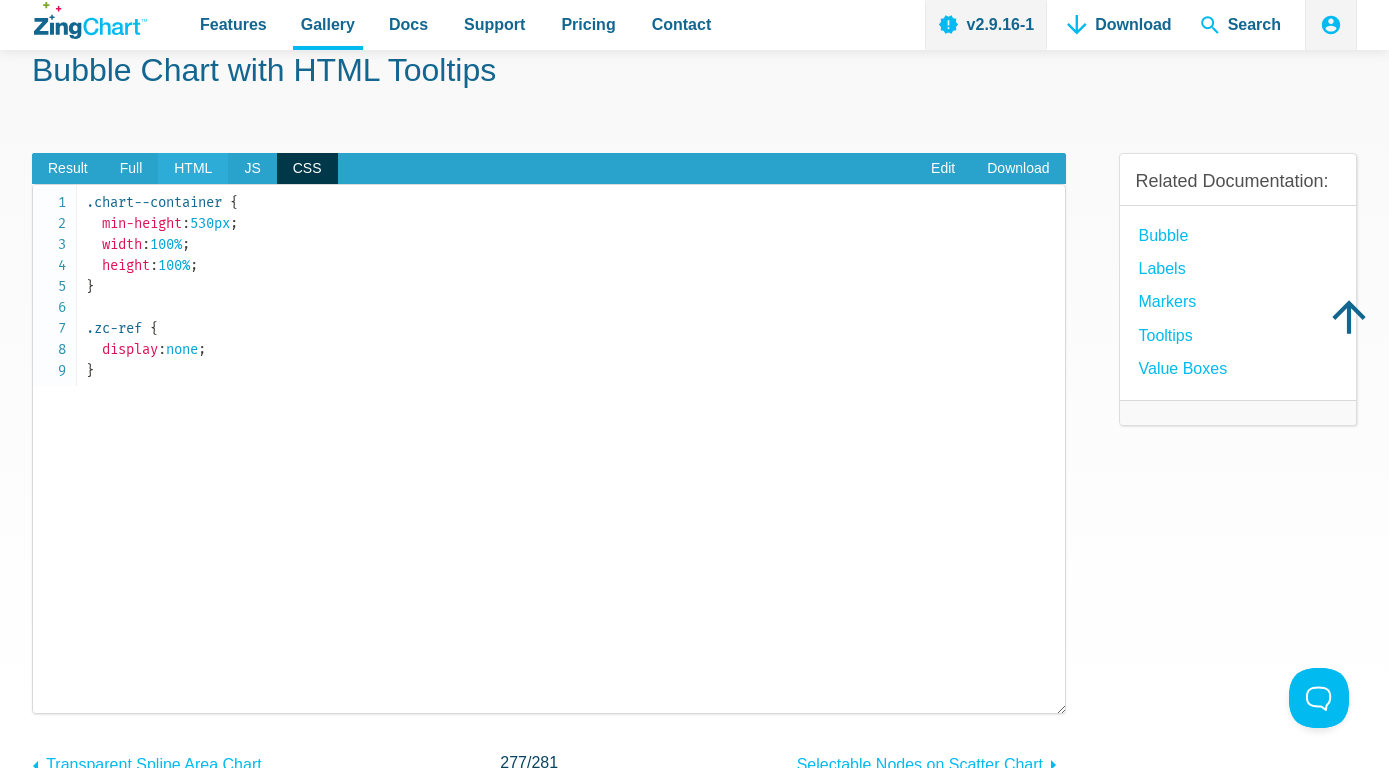 click on "HTML" at bounding box center [193, 169] 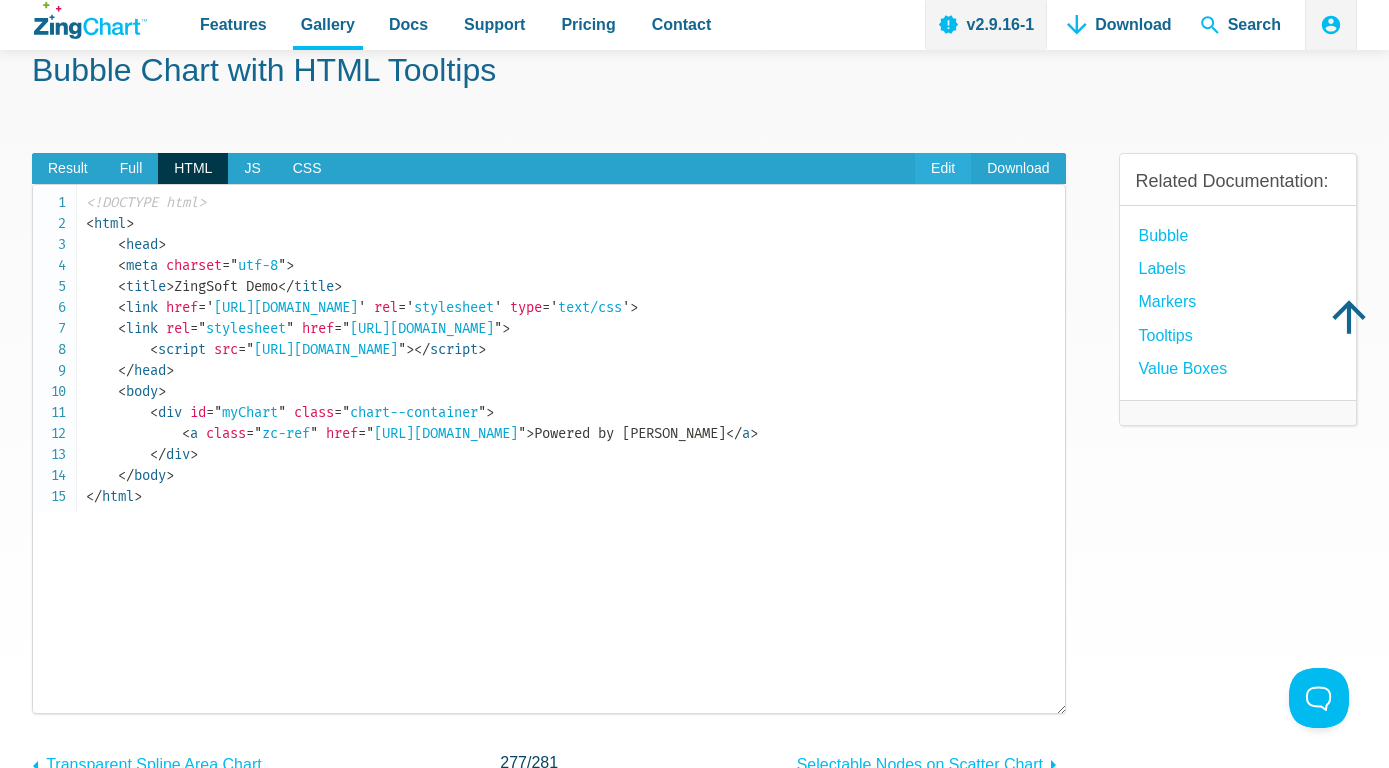 click on "Edit" at bounding box center [943, 169] 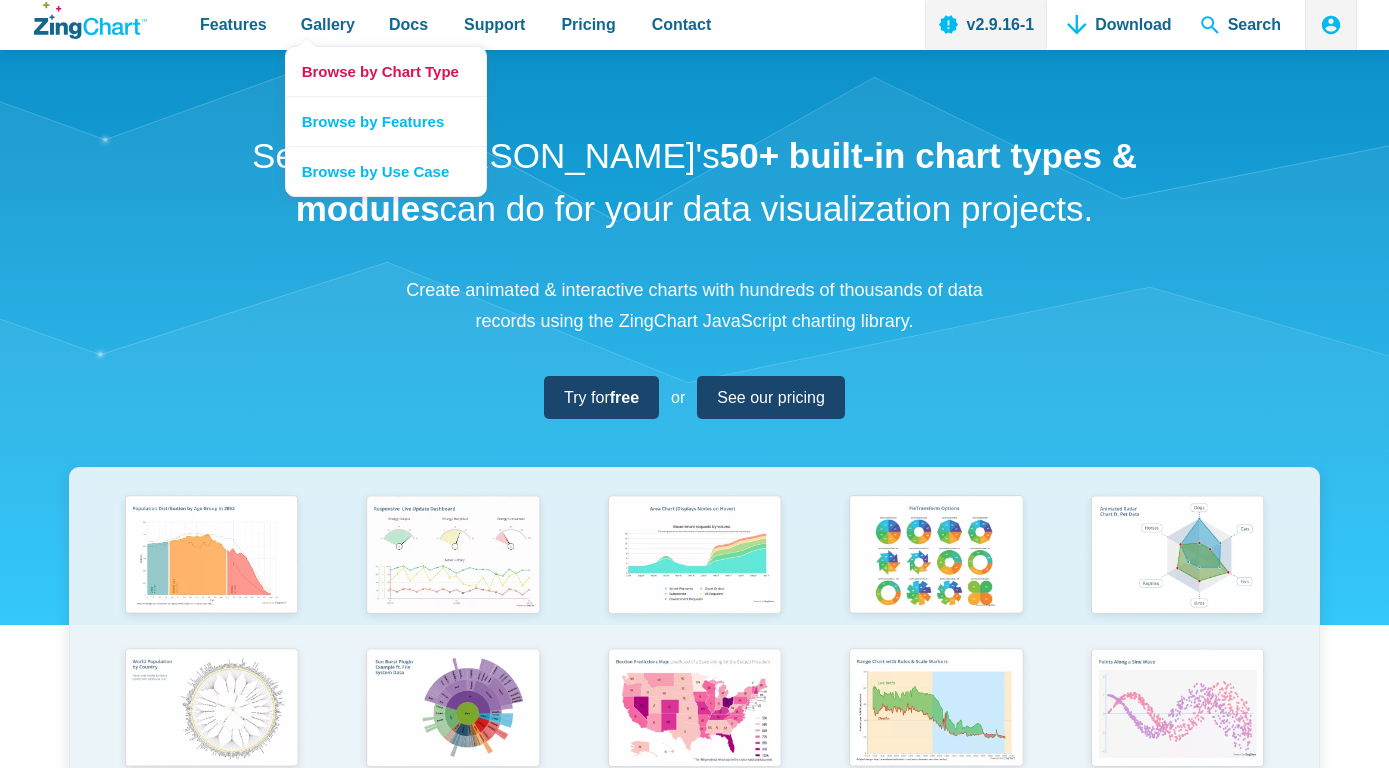 click on "Browse by Chart Type" at bounding box center [386, 71] 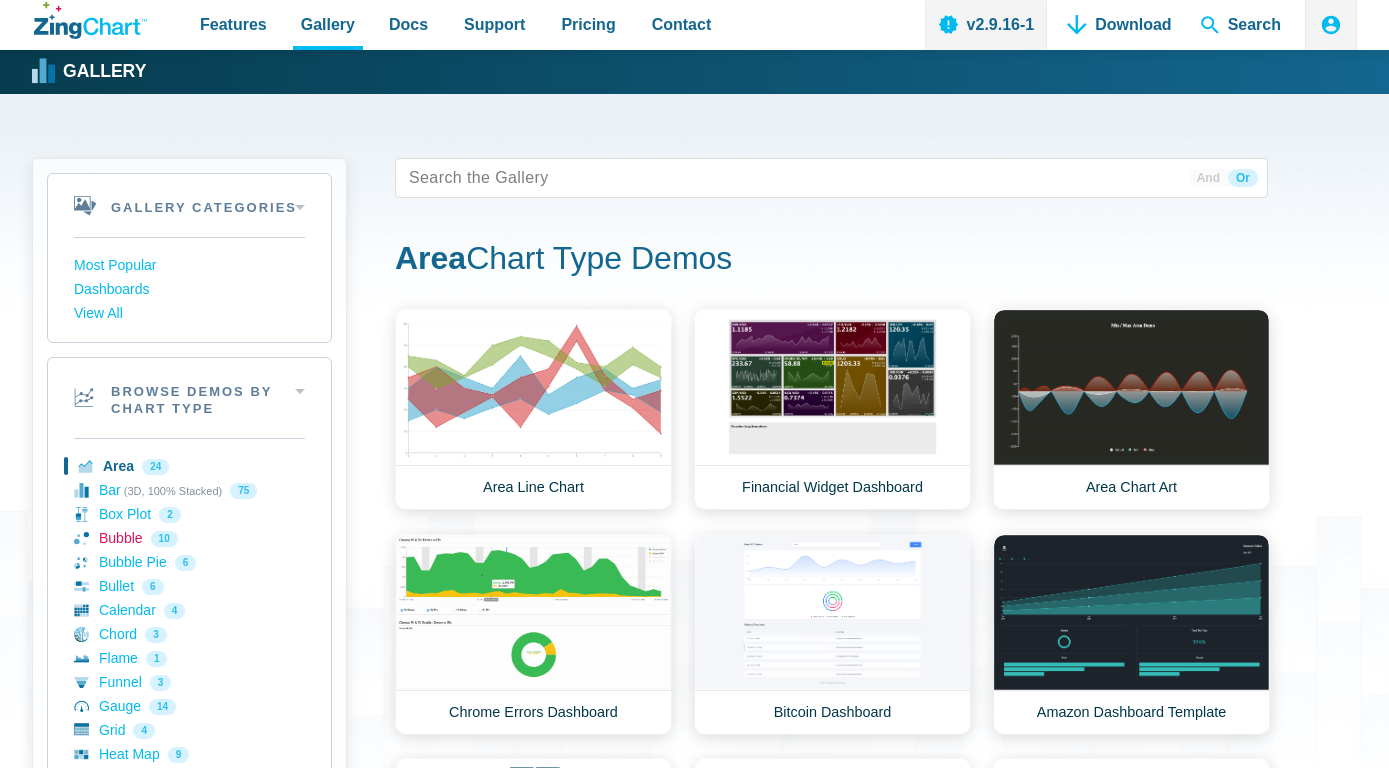 scroll, scrollTop: 0, scrollLeft: 0, axis: both 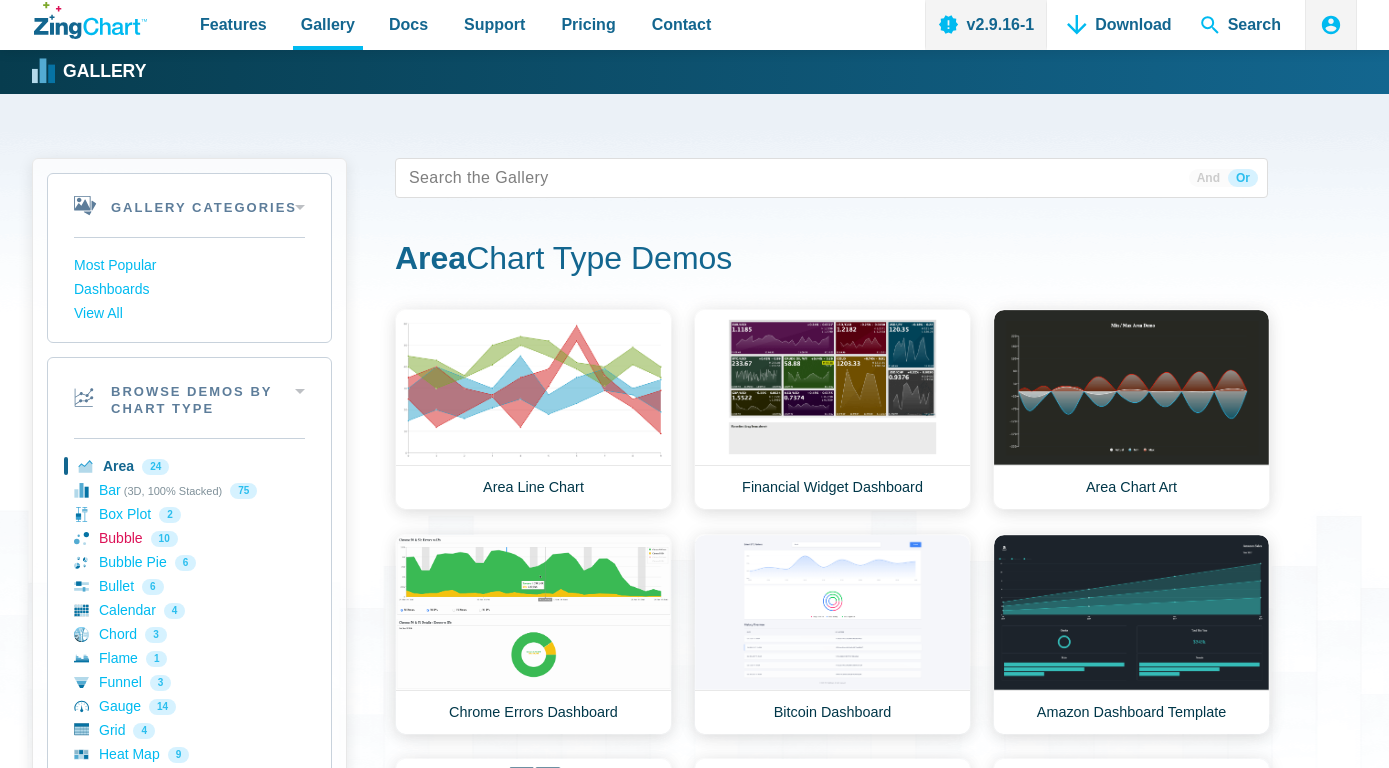 click on "Bubble
10" at bounding box center (189, 539) 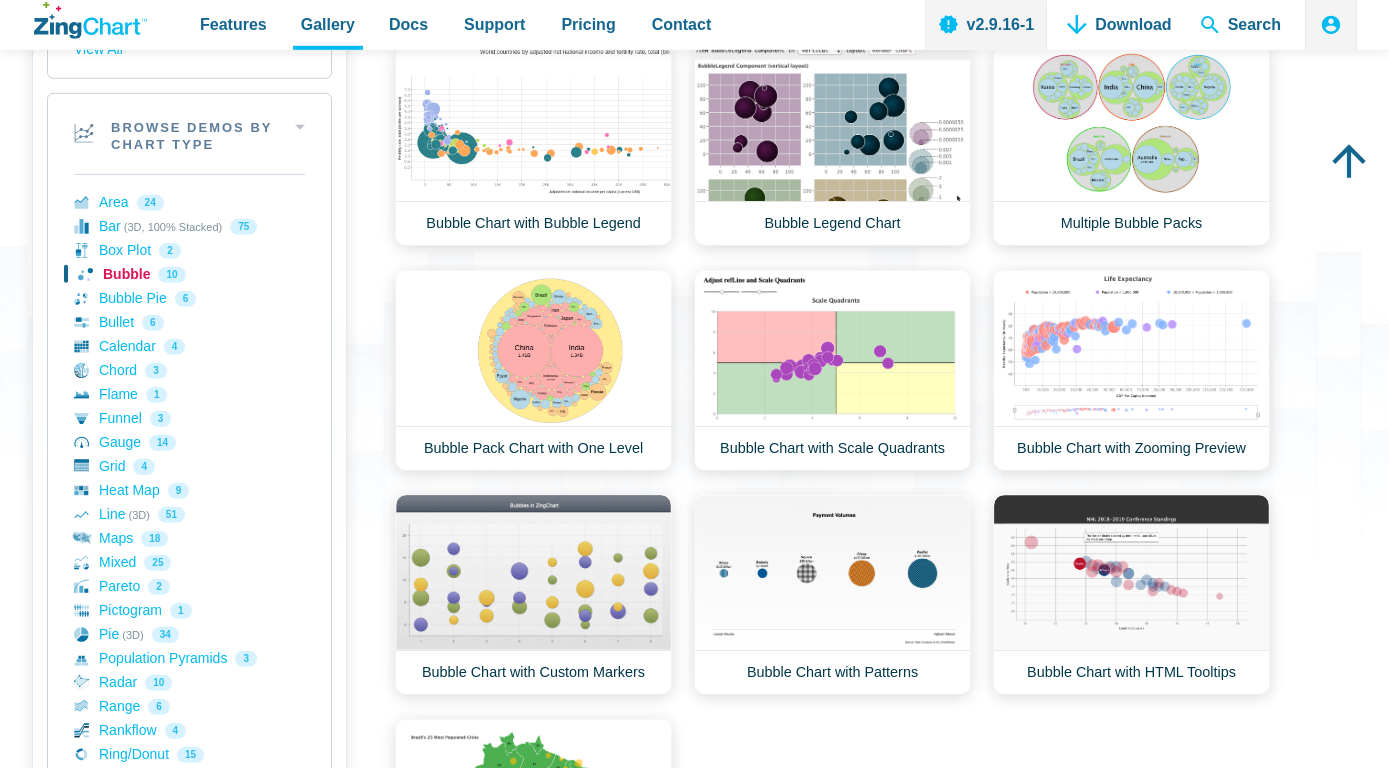 scroll, scrollTop: 324, scrollLeft: 0, axis: vertical 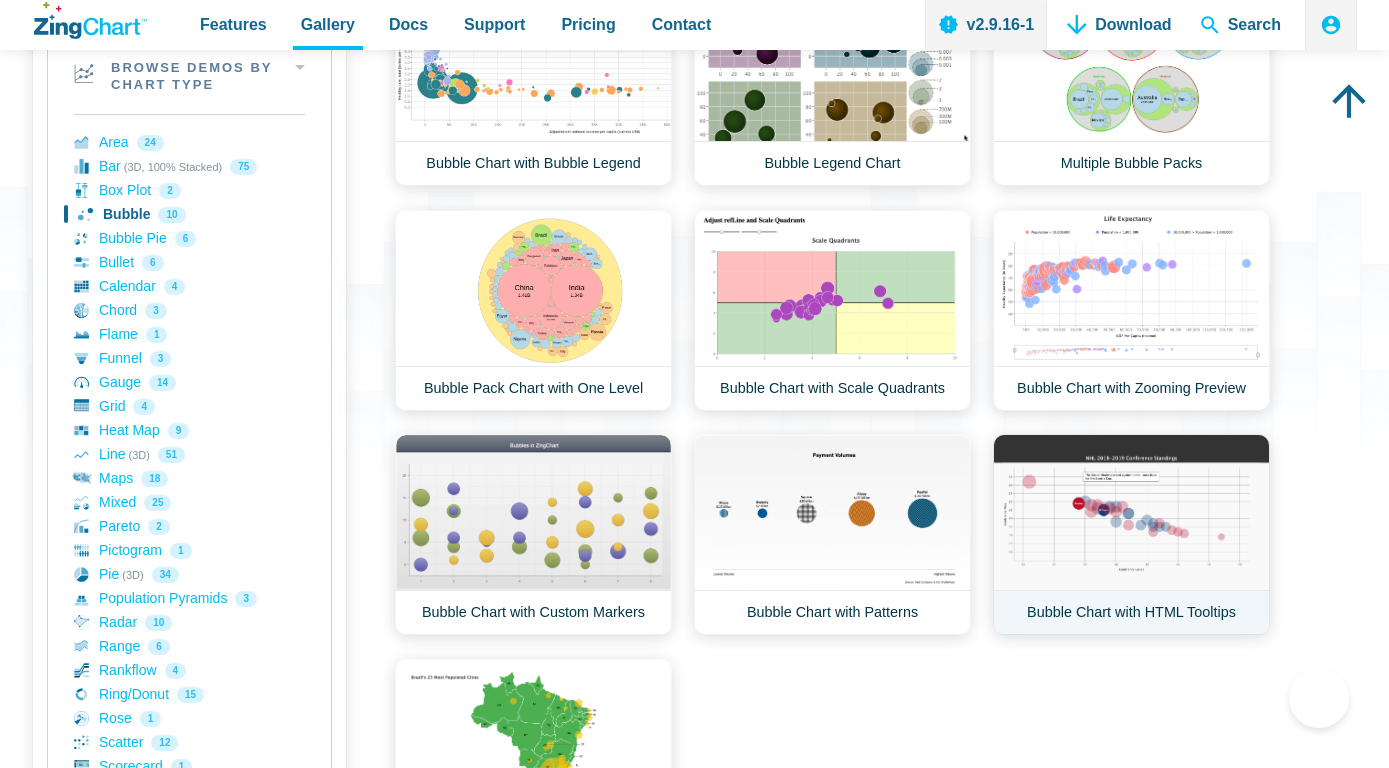 click on "Bubble Chart with HTML Tooltips" at bounding box center [1131, 534] 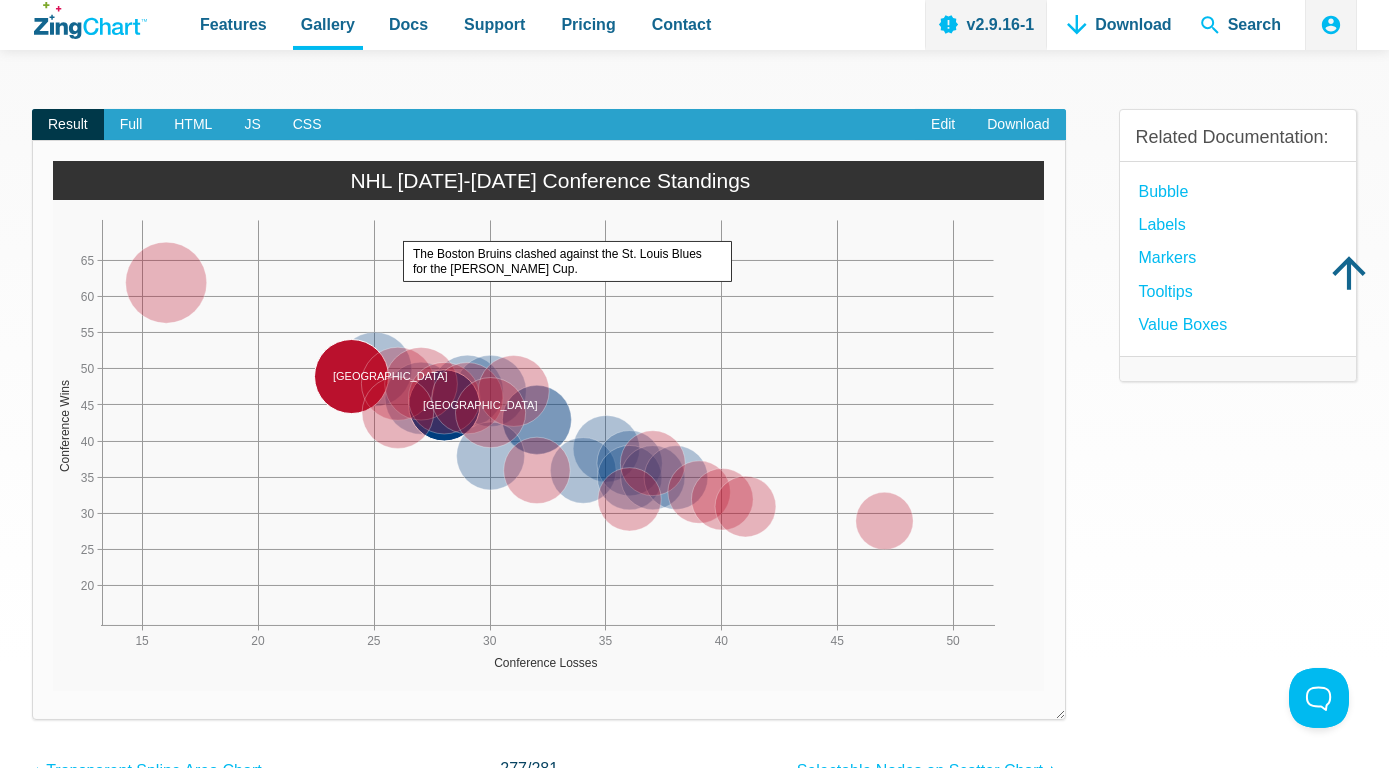 scroll, scrollTop: 216, scrollLeft: 0, axis: vertical 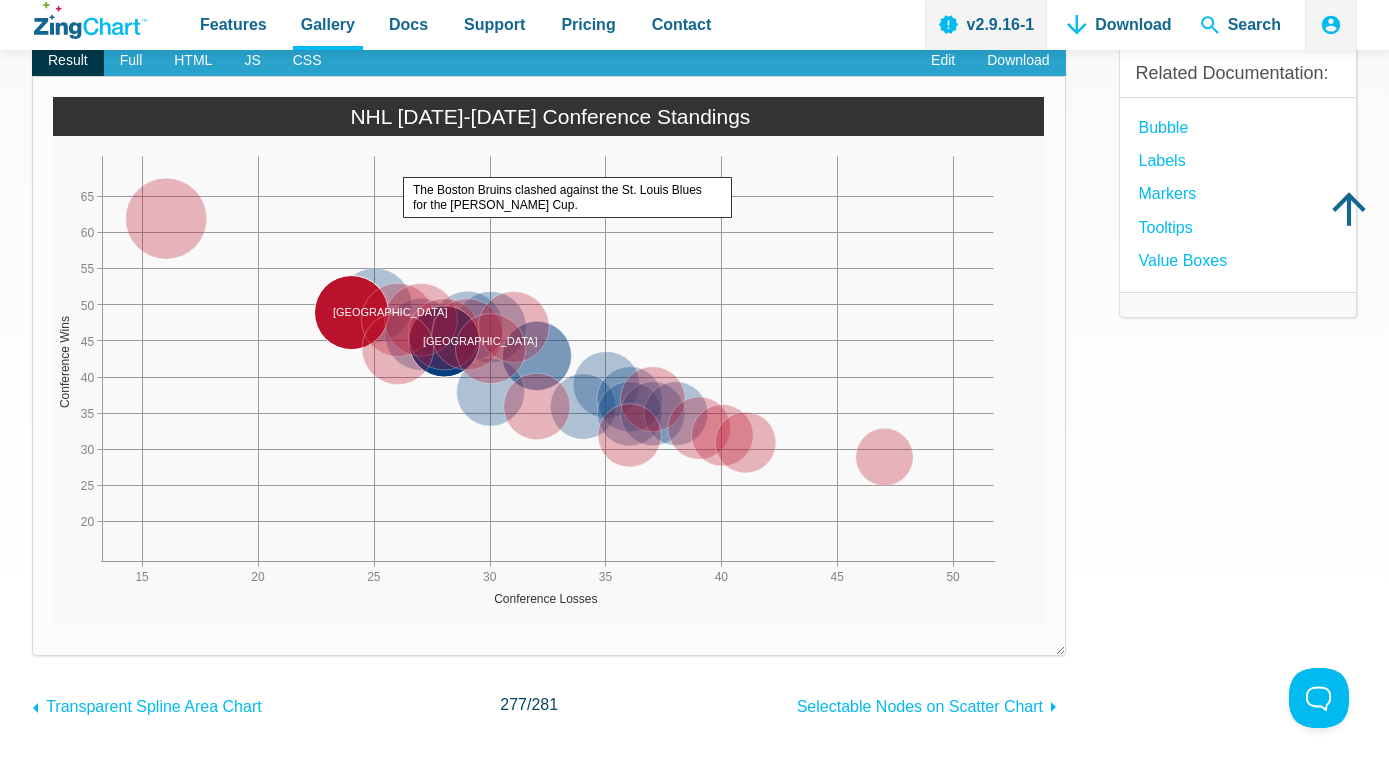 click on "Powered by ZingChart
NHL 2018-2019 Conference Standings 15 50 20 25 30 35 40 45 Conference Losses 20 65 25 30 35 40 45 50 55 60 Conference Wins Calgary San Jose Nashville Winnipeg St Louis Dallas Vegas Colorado Arizona Chicago Minnesota Vancouver Anaheim Edmonton Tampa Bay Boston Washington NY Islanders Toronto Pittsburgh Carolina Columbus Montreal Florida Philadelphia NY Rangers Buffalo Detroit New Jersey Ottawa The Boston Bruins clashed against the St. Louis Blues for the Stanely Cup." at bounding box center [549, 366] 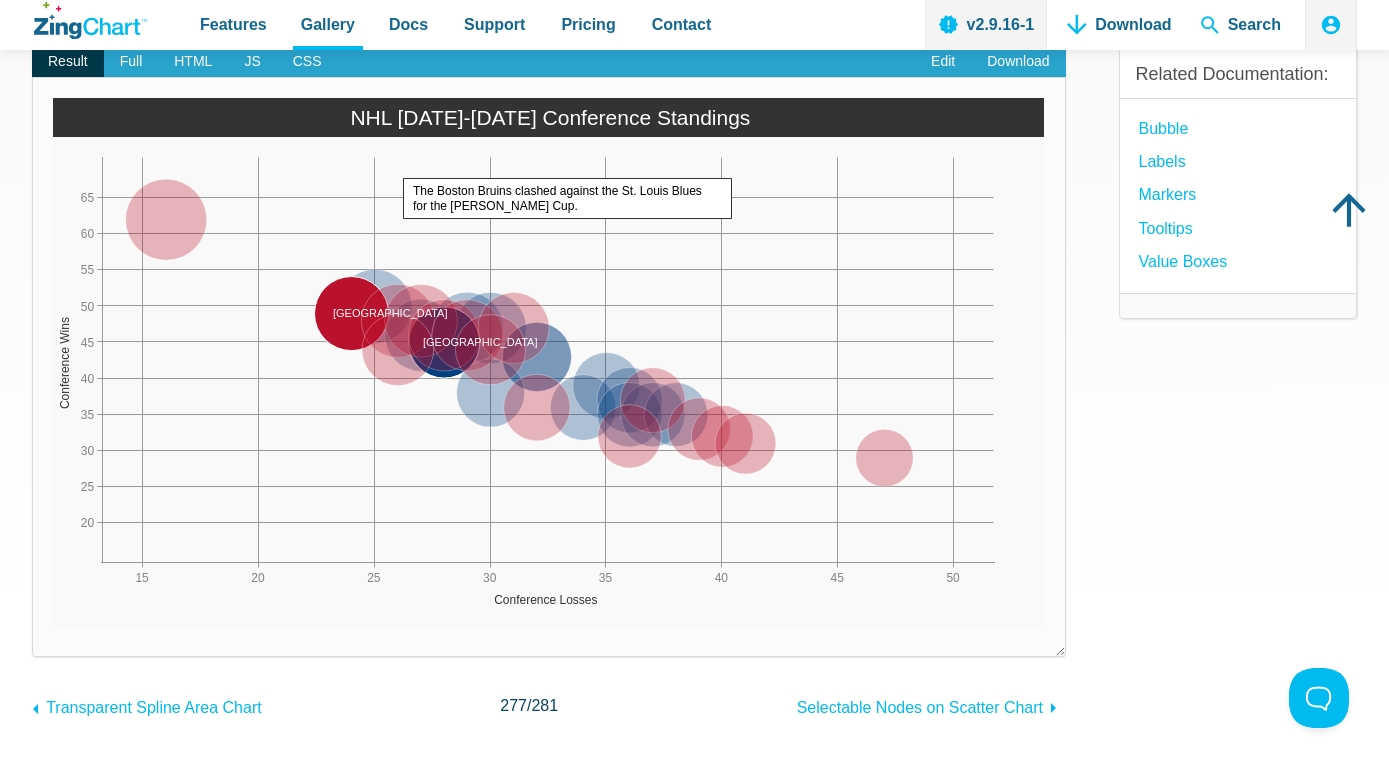scroll, scrollTop: 108, scrollLeft: 0, axis: vertical 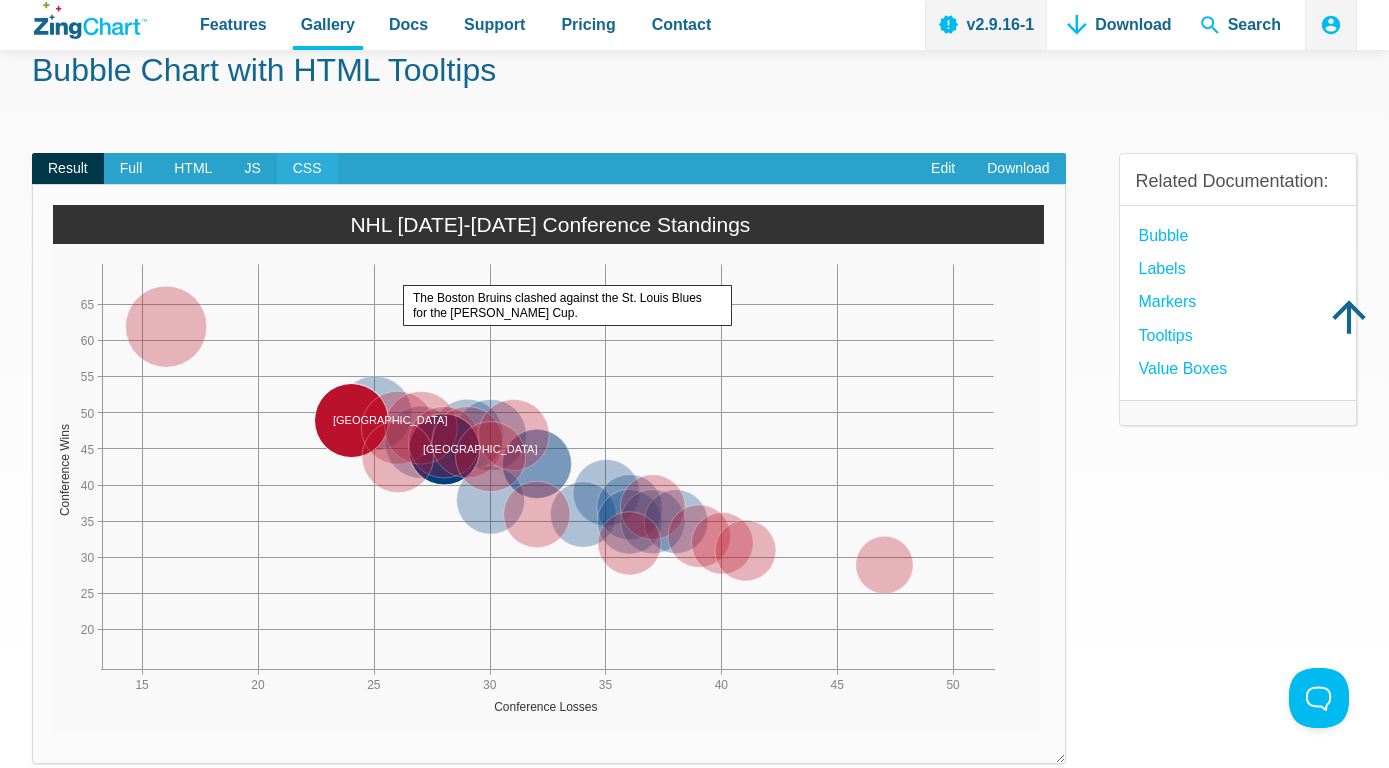 click on "CSS" at bounding box center [307, 169] 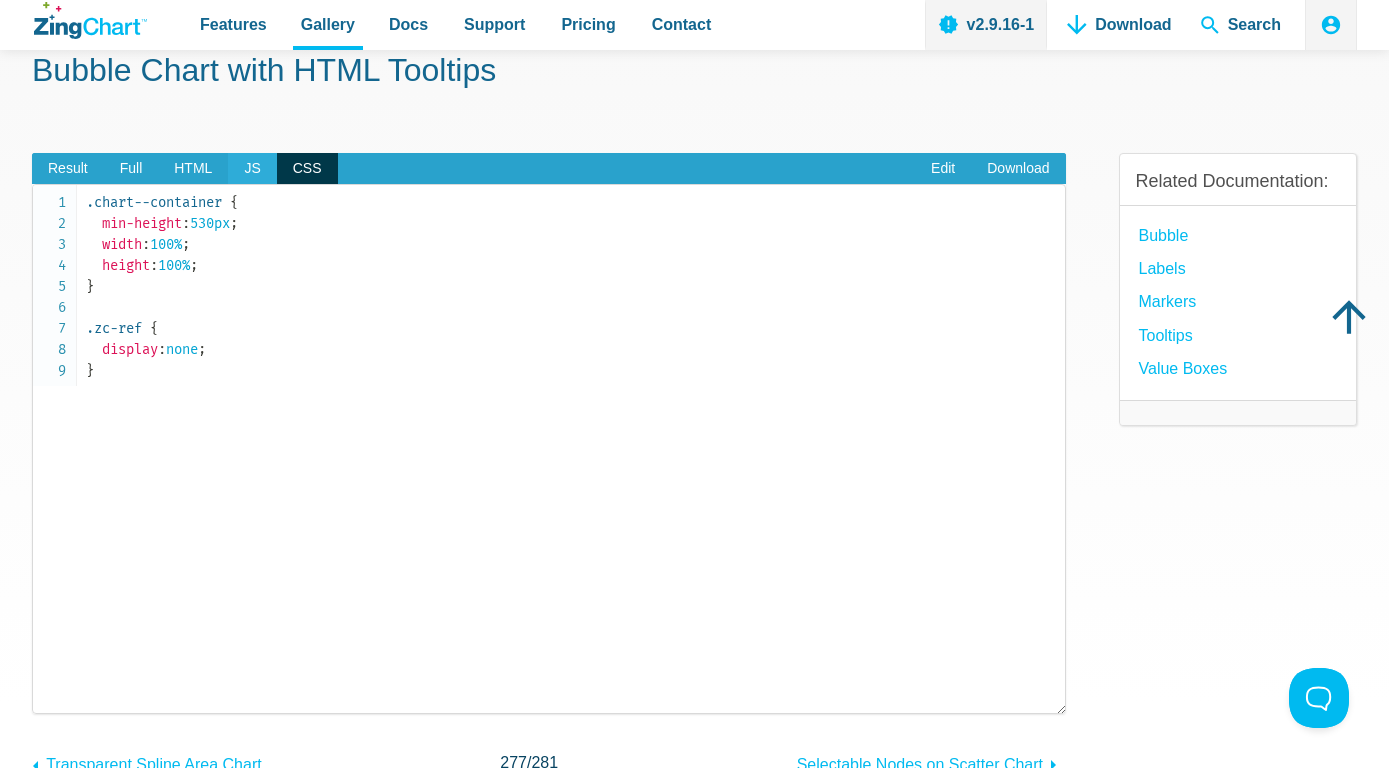 click on "JS" at bounding box center [252, 169] 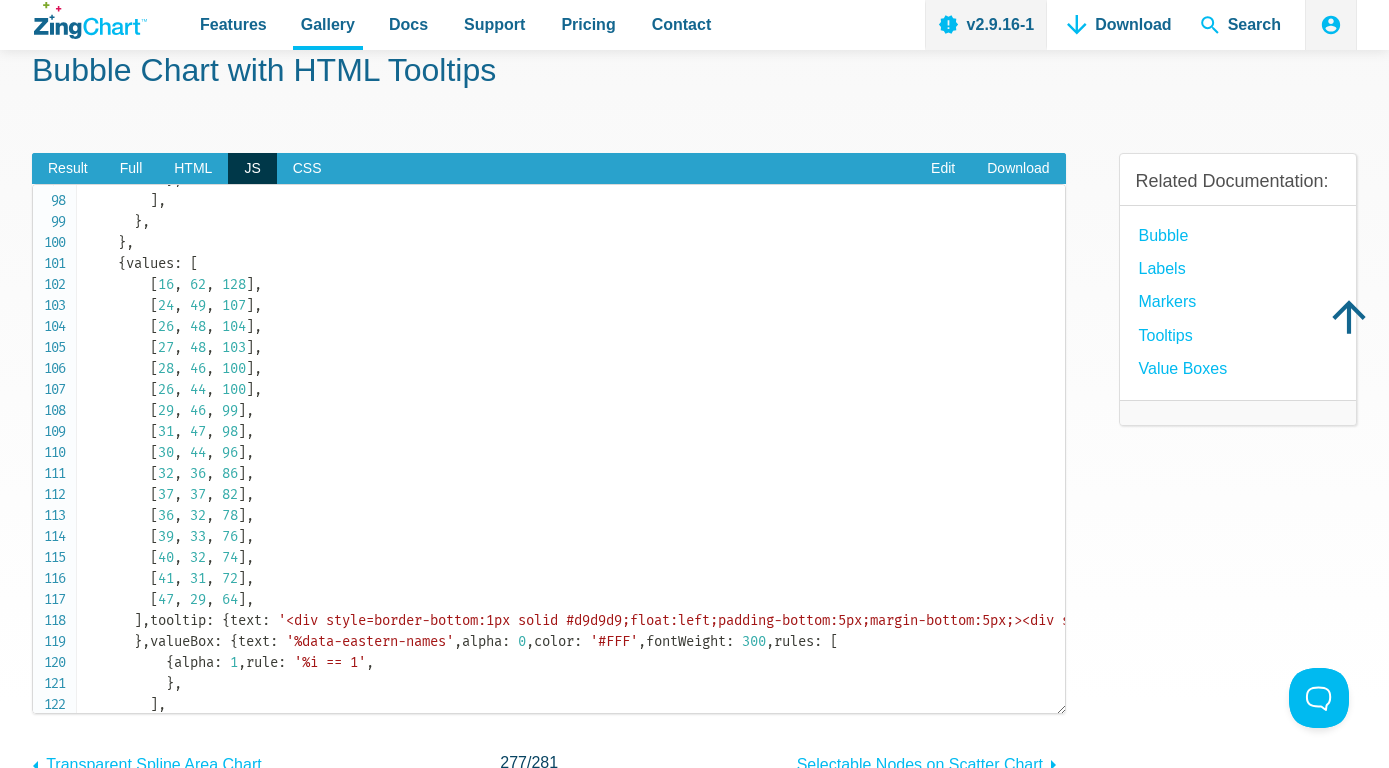 scroll, scrollTop: 2079, scrollLeft: 0, axis: vertical 